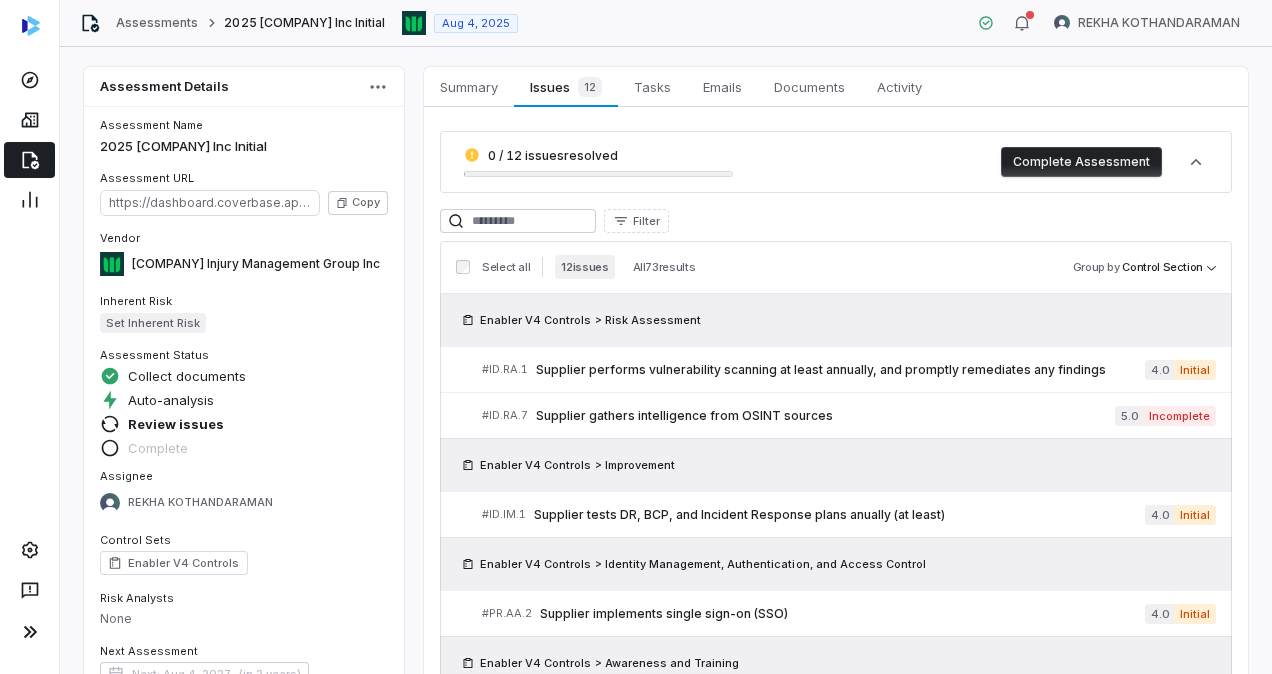 scroll, scrollTop: 0, scrollLeft: 0, axis: both 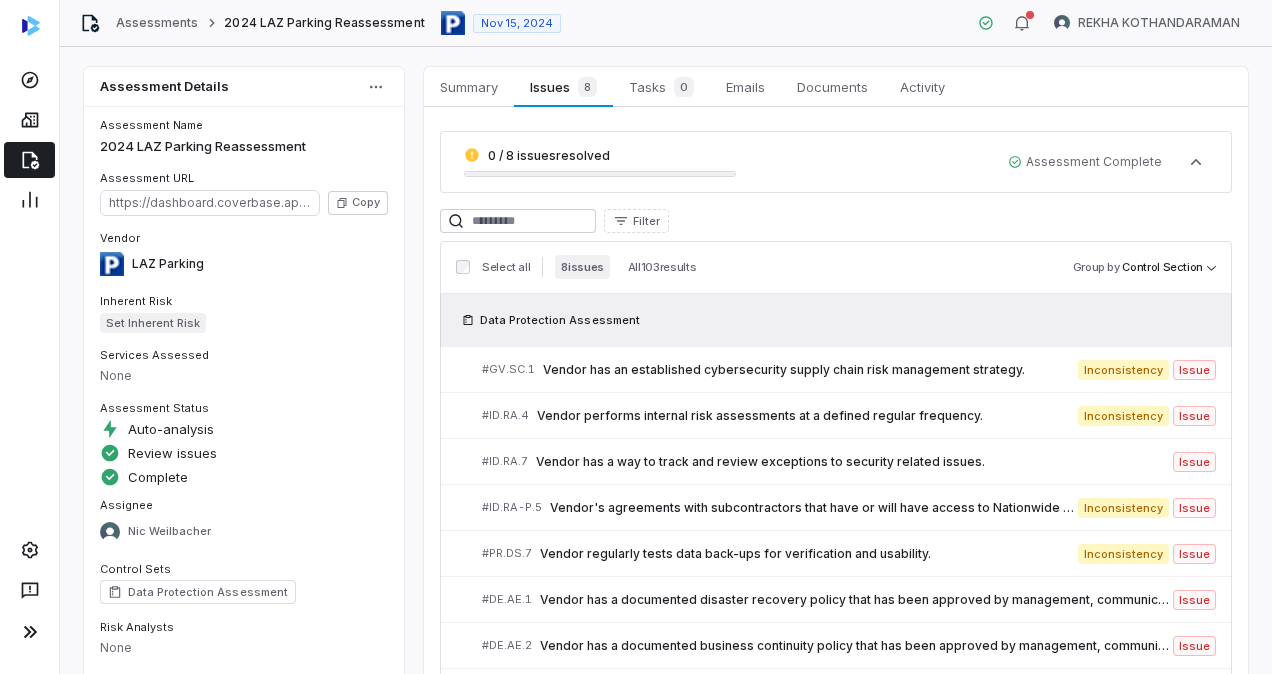 click 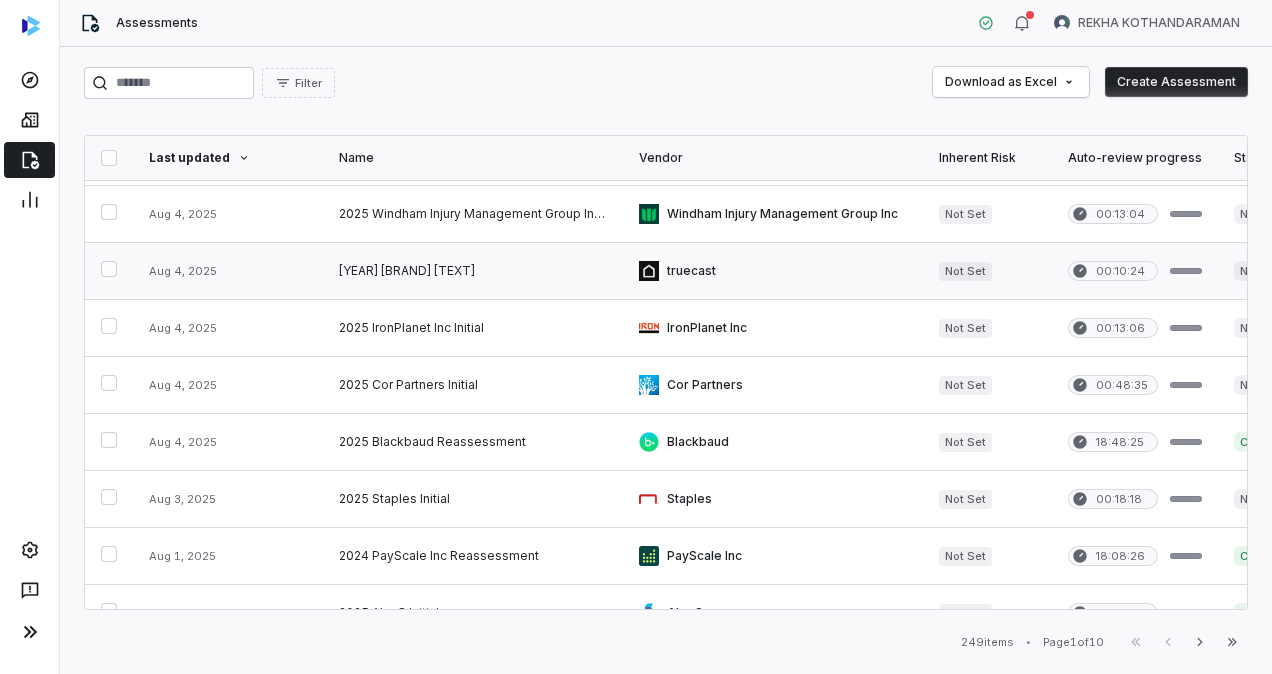 scroll, scrollTop: 168, scrollLeft: 0, axis: vertical 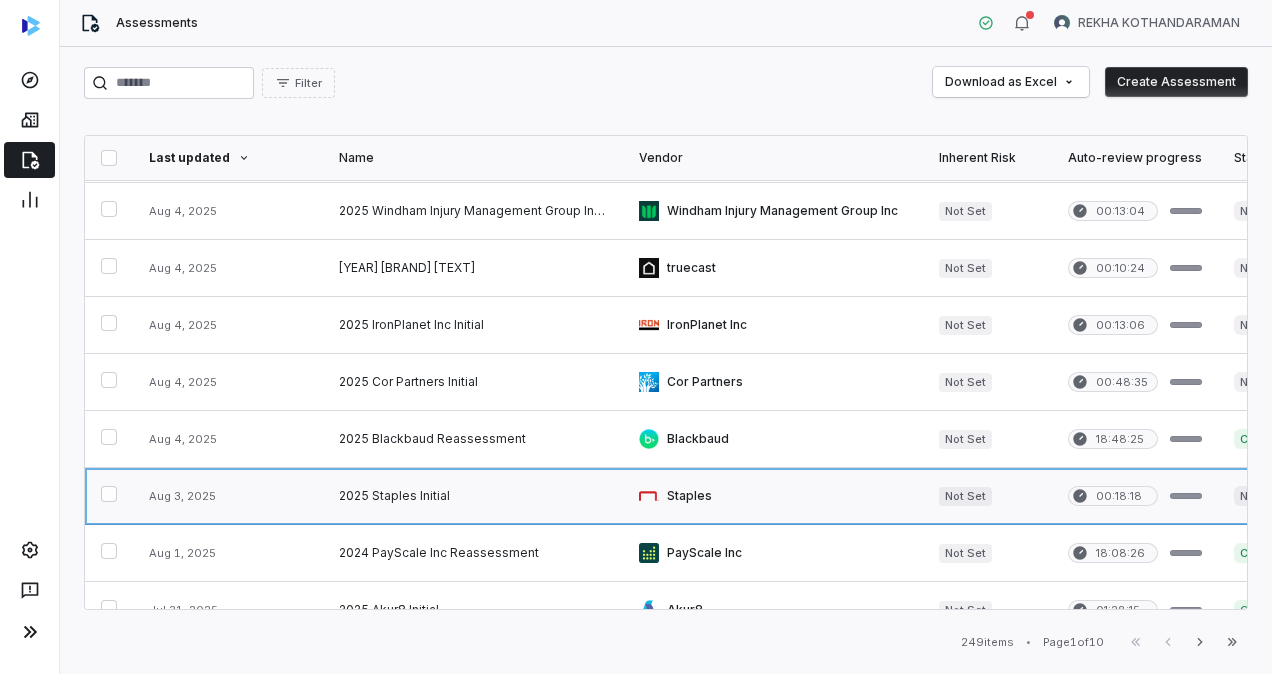 click at bounding box center [473, 496] 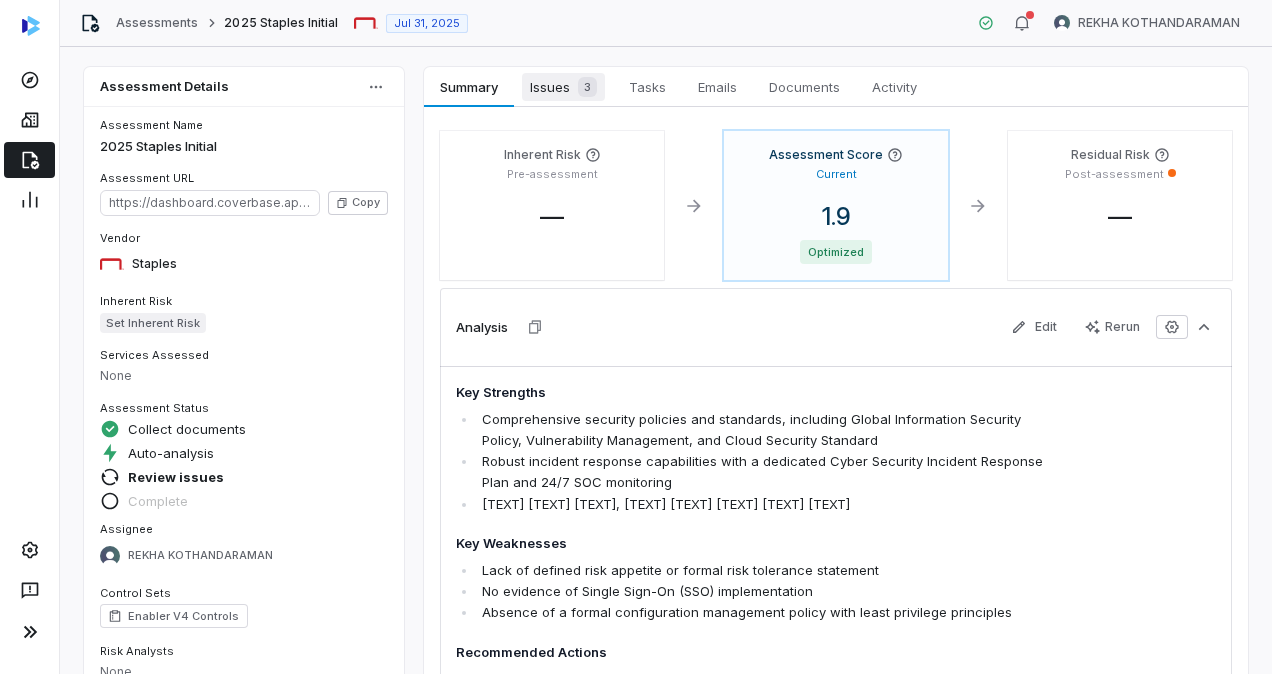 click on "3" at bounding box center [587, 87] 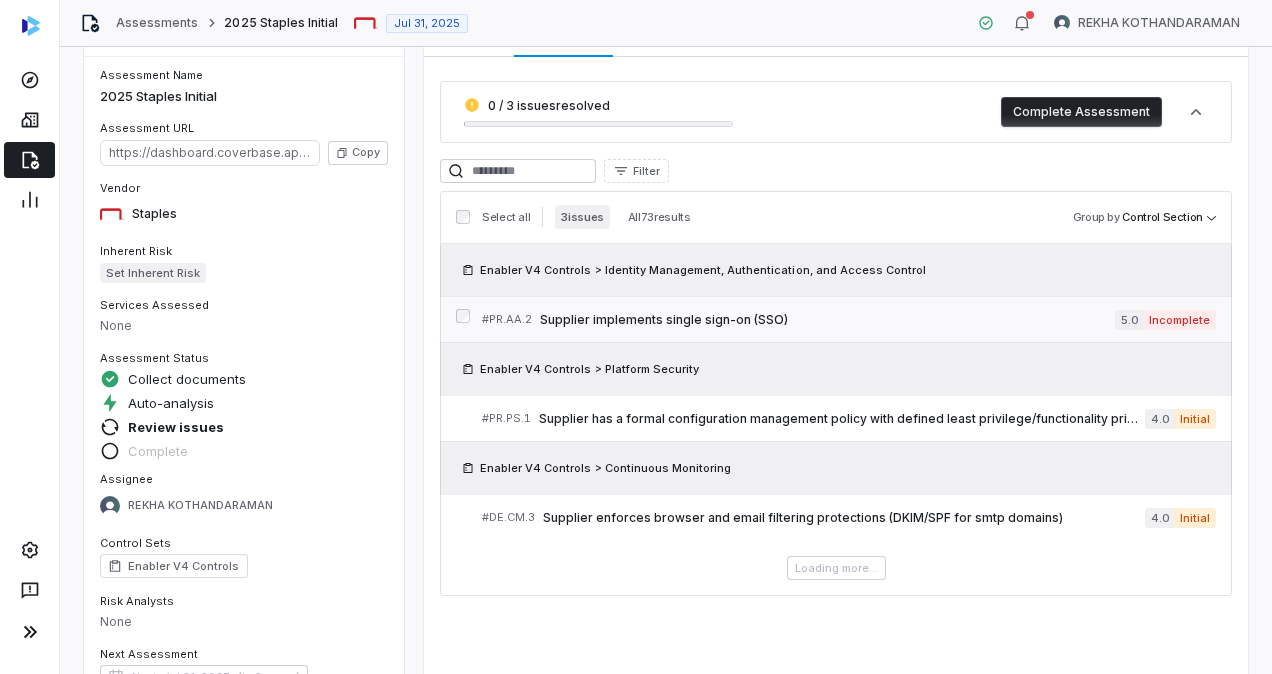 scroll, scrollTop: 54, scrollLeft: 0, axis: vertical 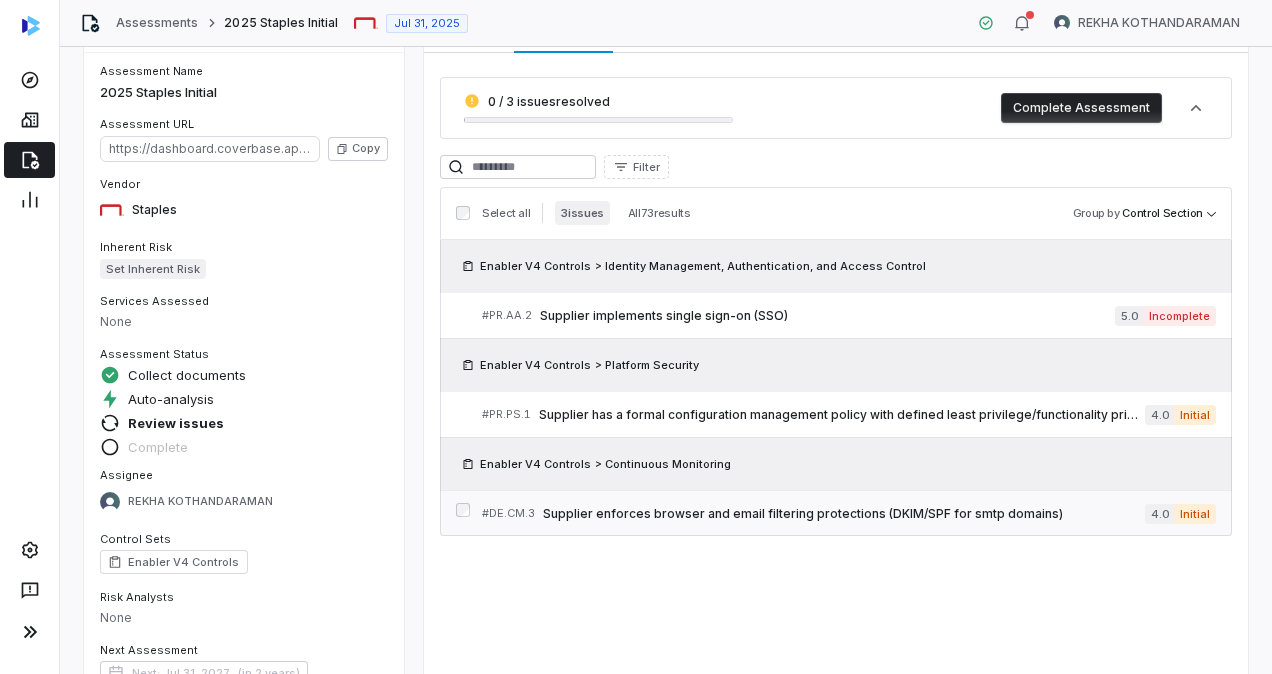 click on "Supplier enforces browser and email filtering protections
(DKIM/SPF for smtp domains)" at bounding box center (844, 514) 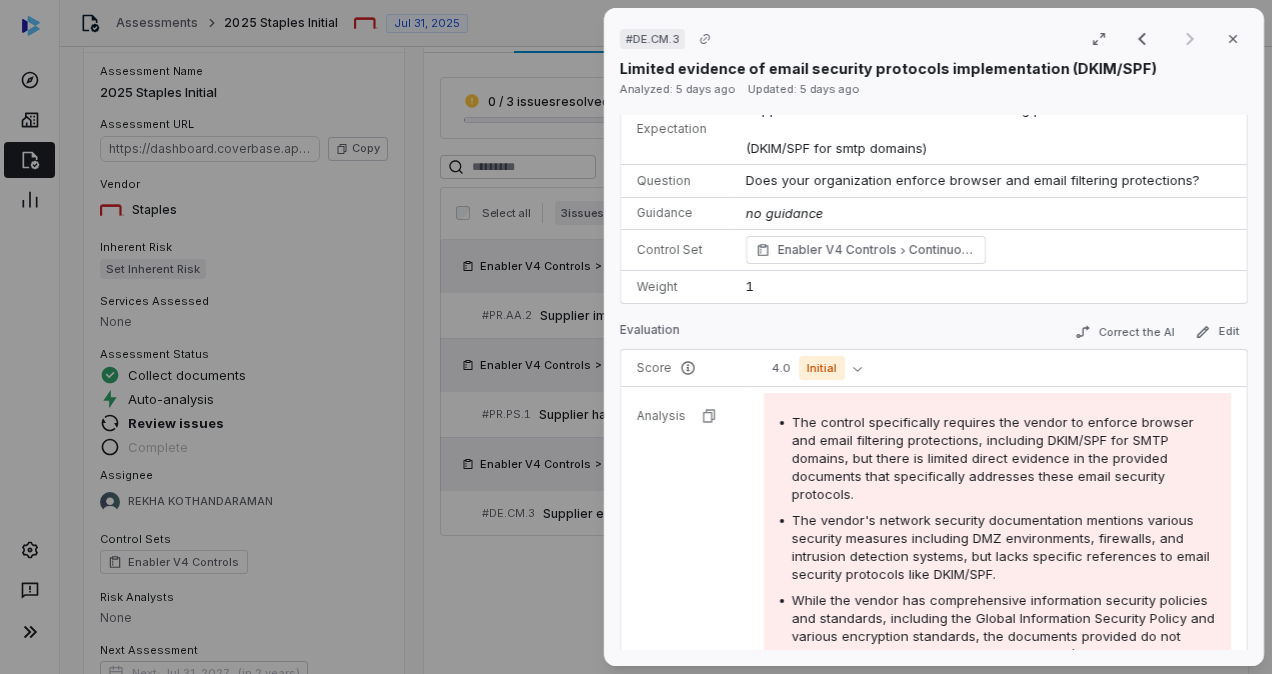 scroll, scrollTop: 118, scrollLeft: 0, axis: vertical 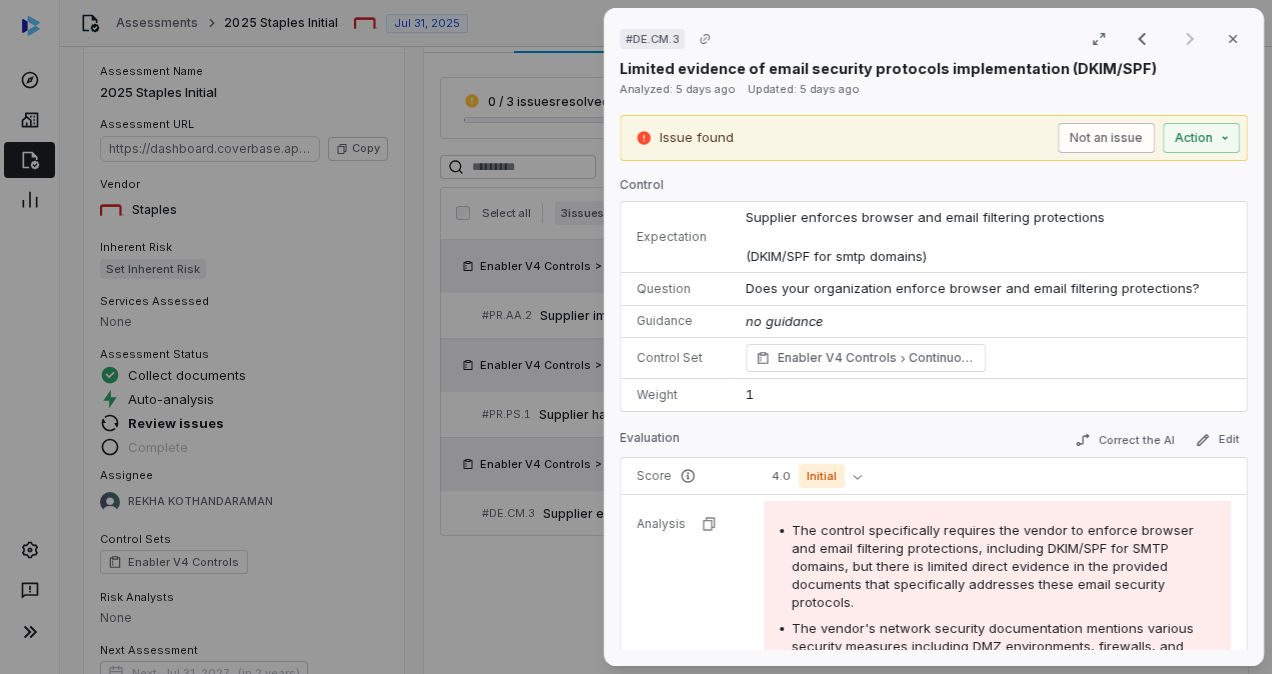 click on "Not an issue" at bounding box center (1106, 138) 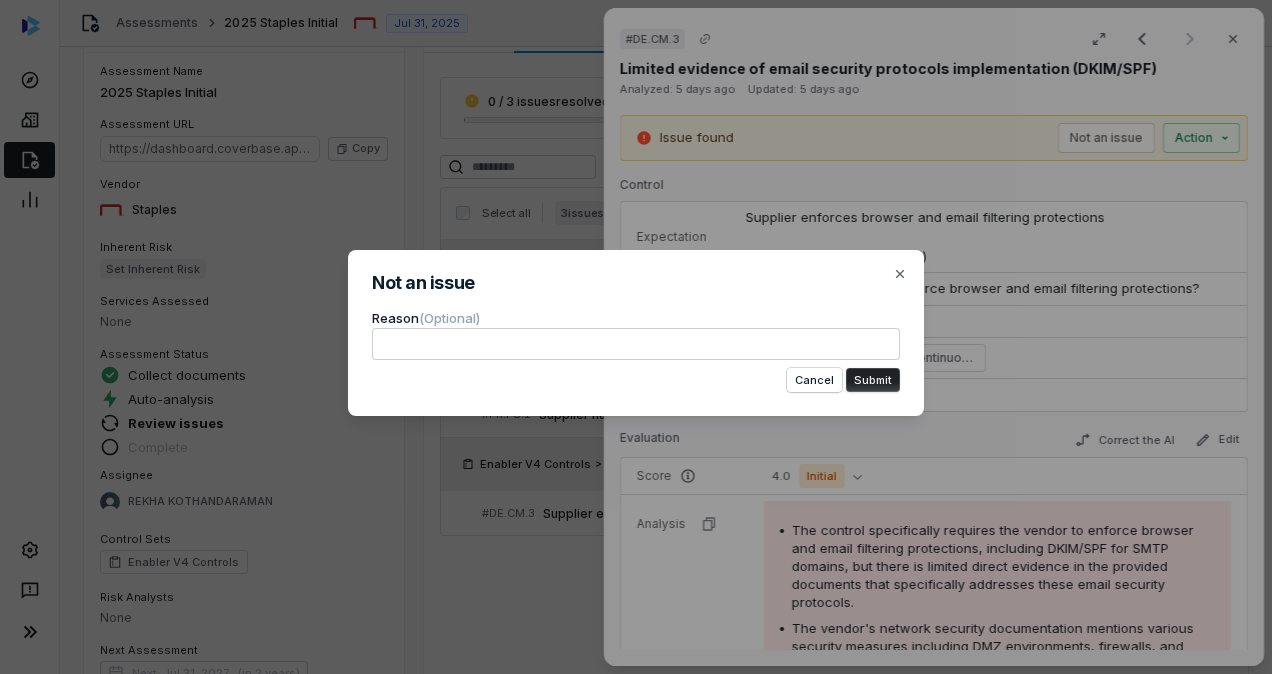 type 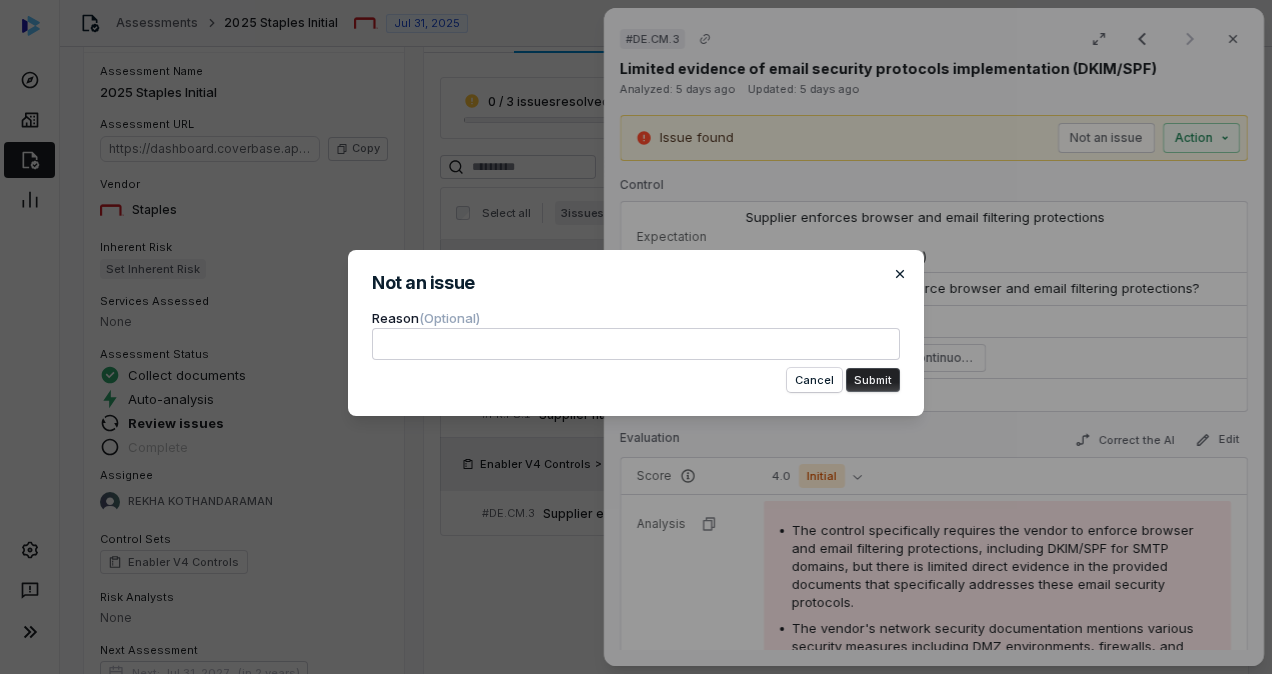 drag, startPoint x: 482, startPoint y: 332, endPoint x: 902, endPoint y: 266, distance: 425.15408 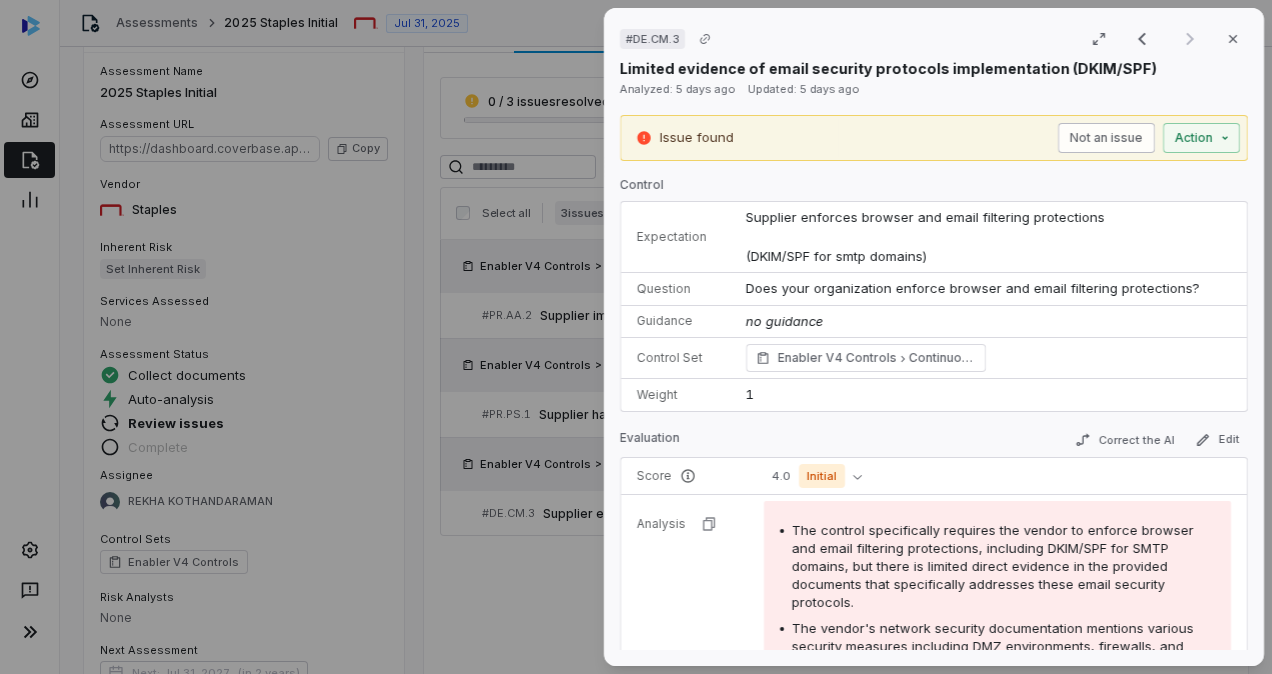 click on "Not an issue" at bounding box center (1106, 138) 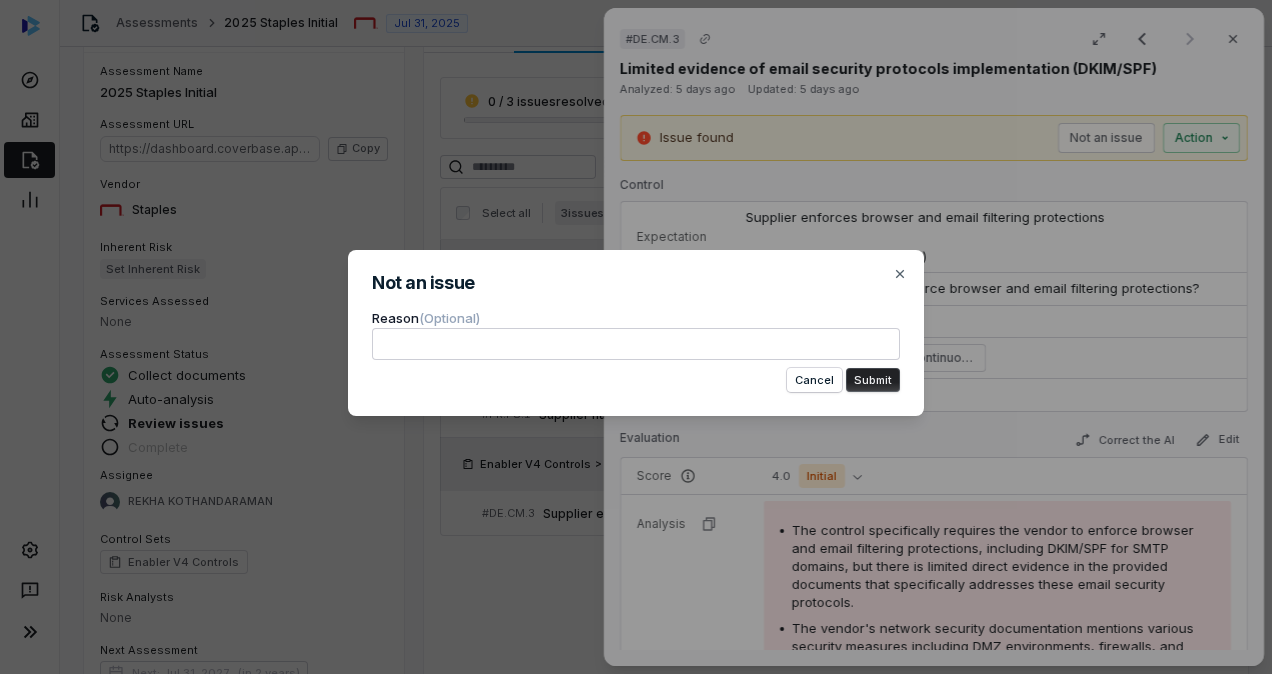 click at bounding box center [636, 344] 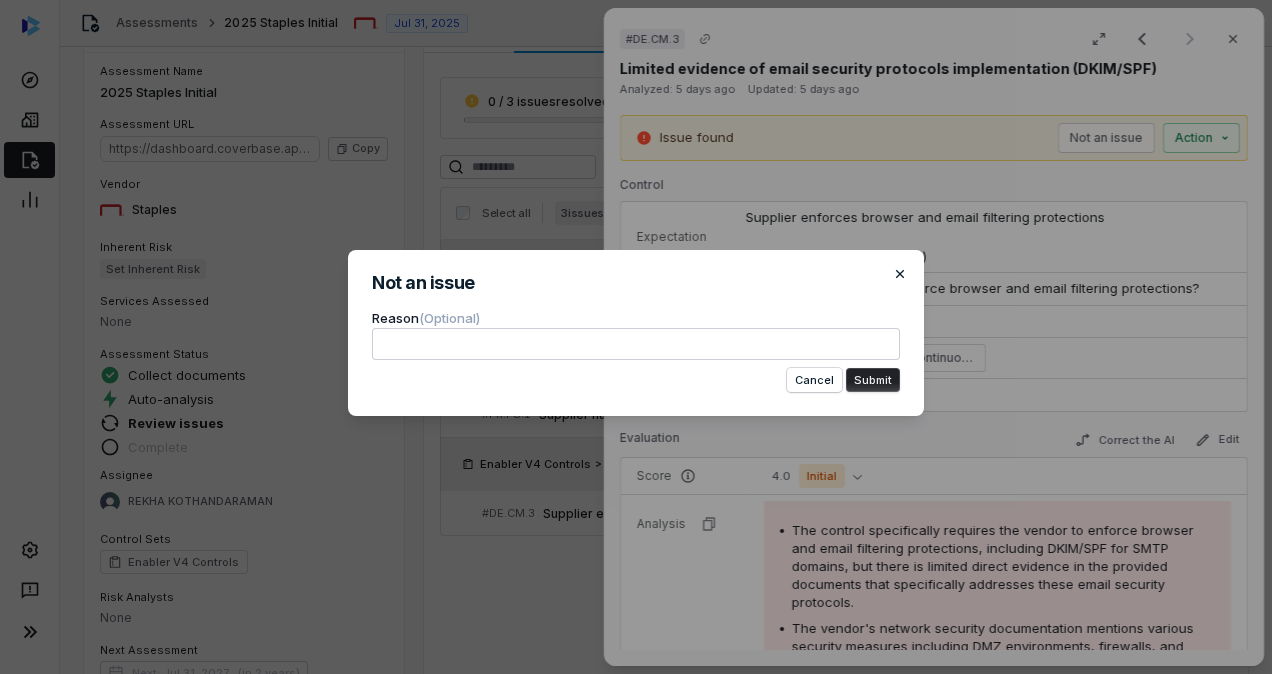 click 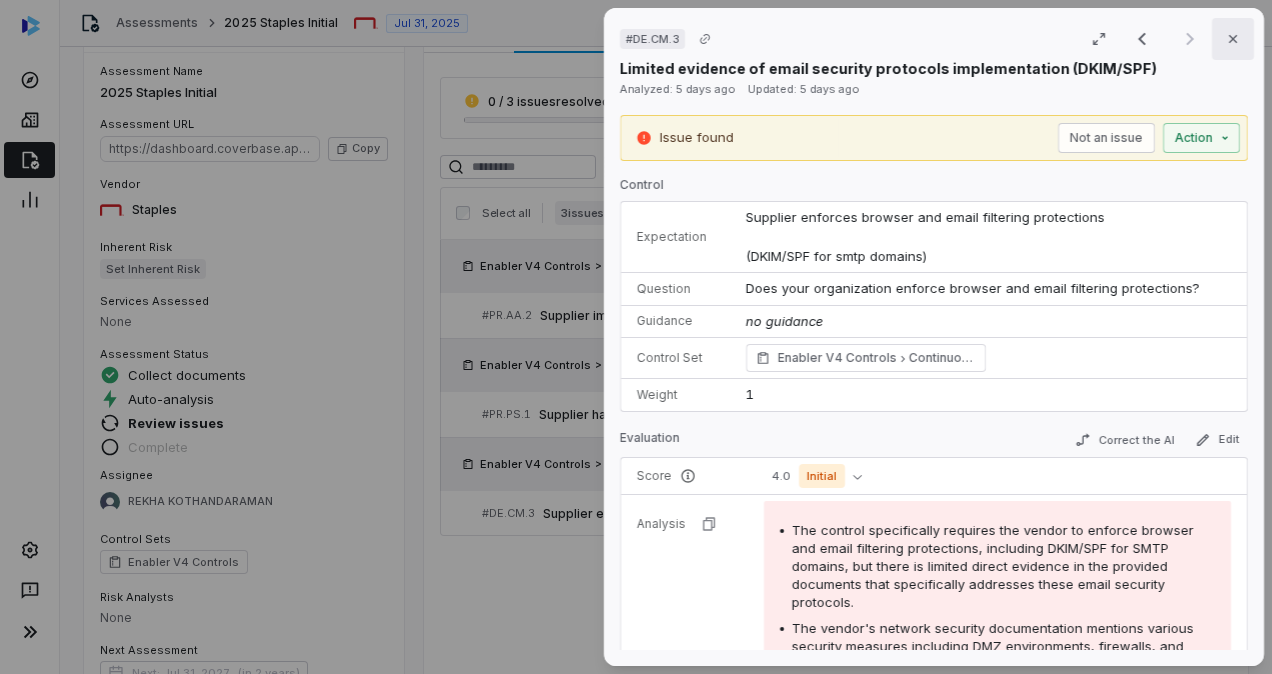 click 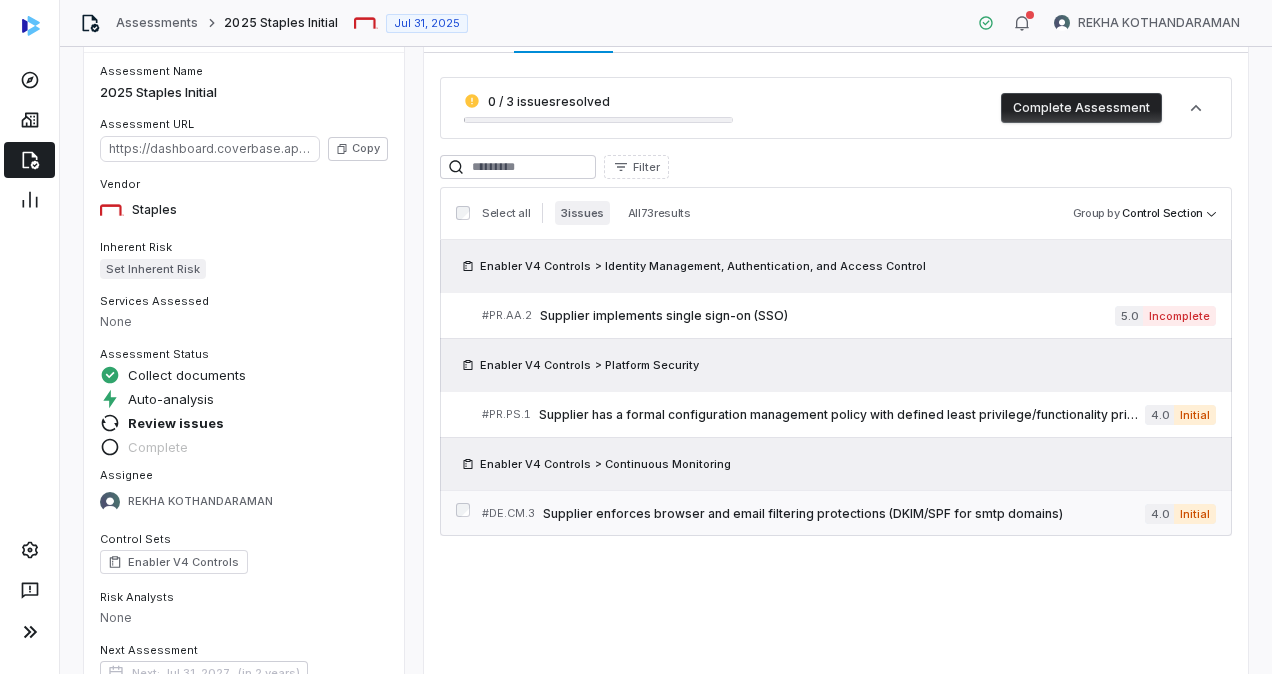click on "Supplier enforces browser and email filtering protections
(DKIM/SPF for smtp domains)" at bounding box center [844, 514] 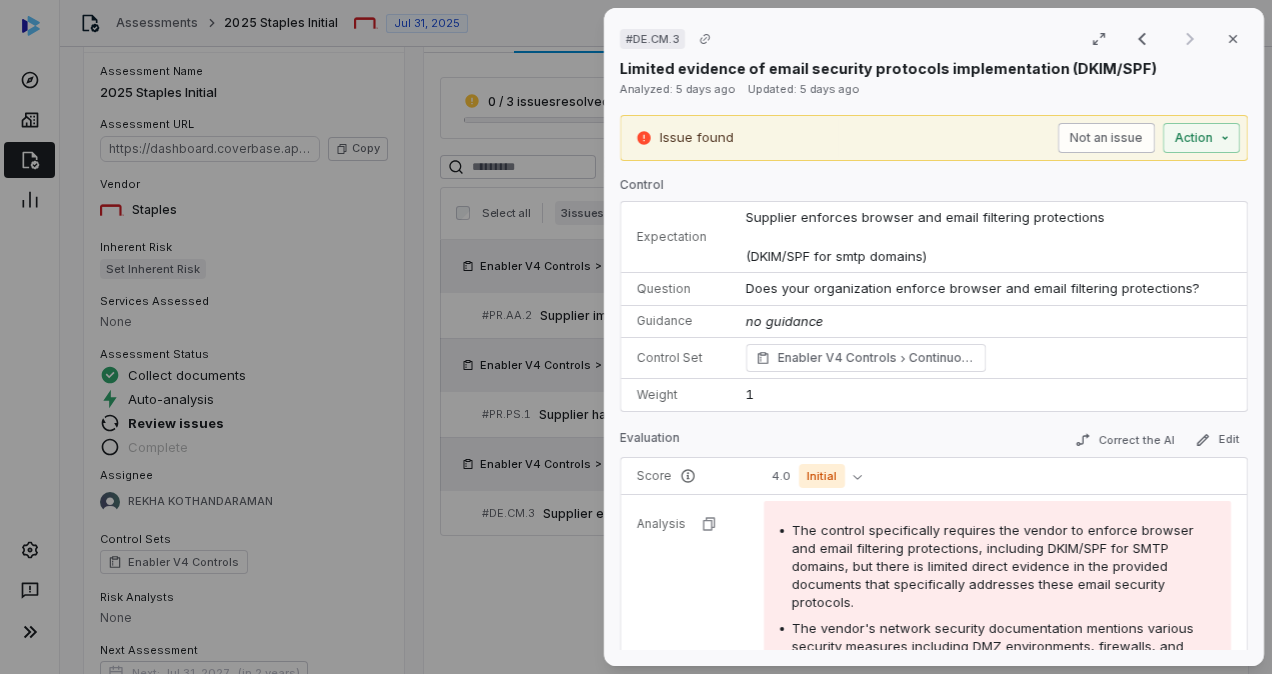 click on "Not an issue" at bounding box center [1106, 138] 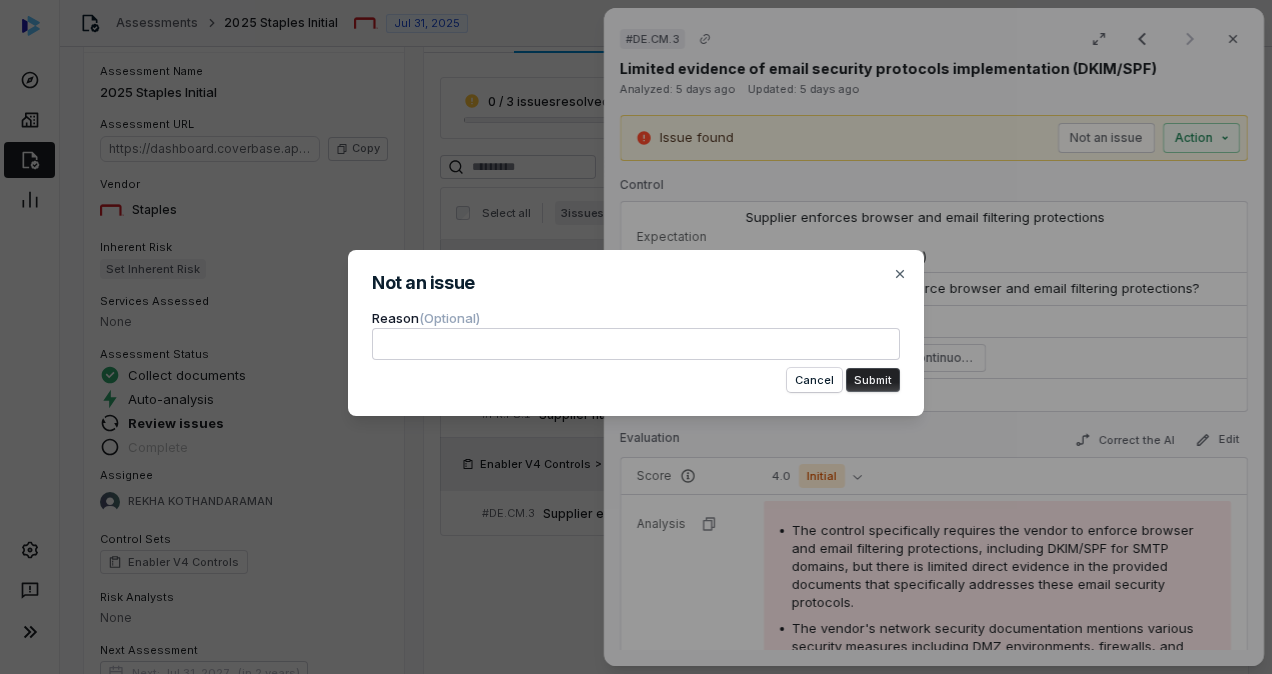 click at bounding box center (636, 344) 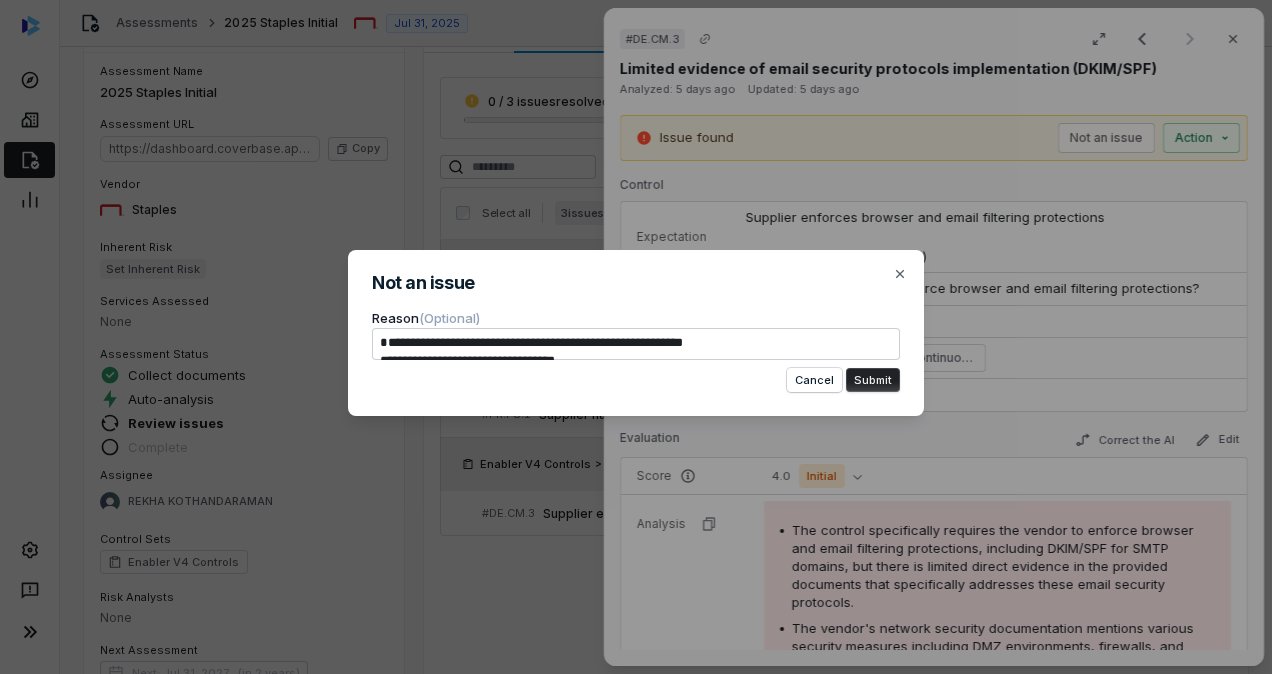 scroll, scrollTop: 11, scrollLeft: 0, axis: vertical 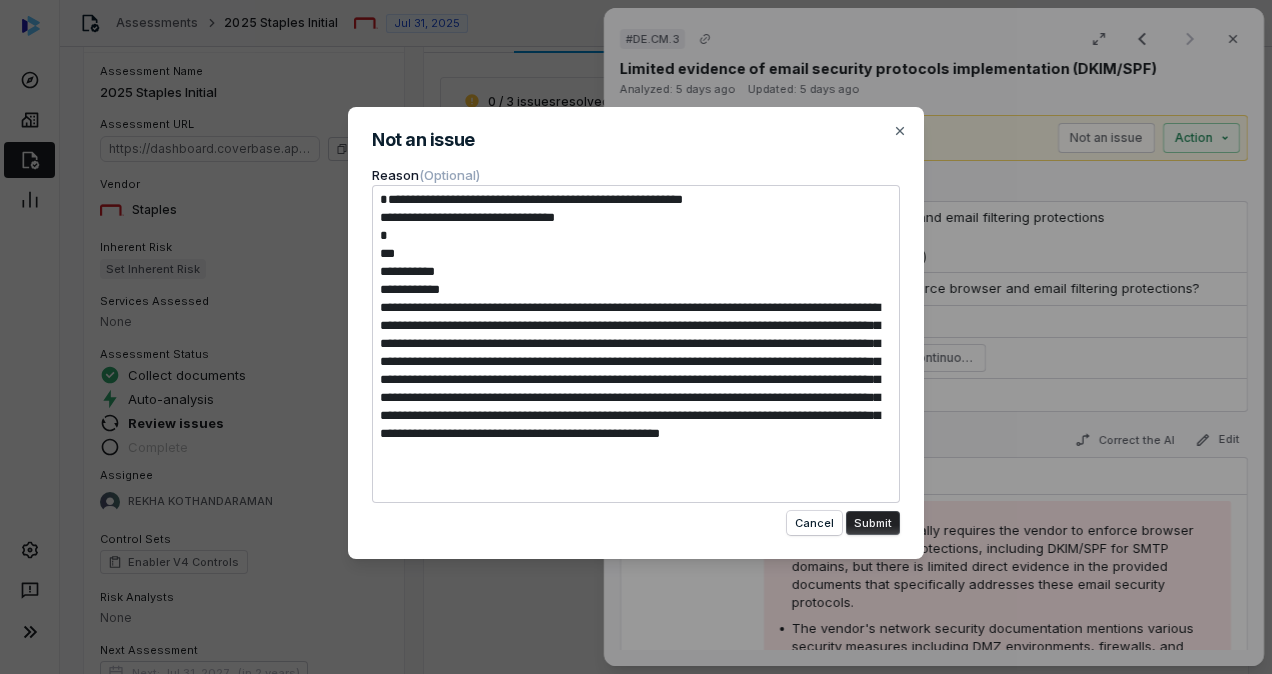 drag, startPoint x: 466, startPoint y: 292, endPoint x: 352, endPoint y: 194, distance: 150.33296 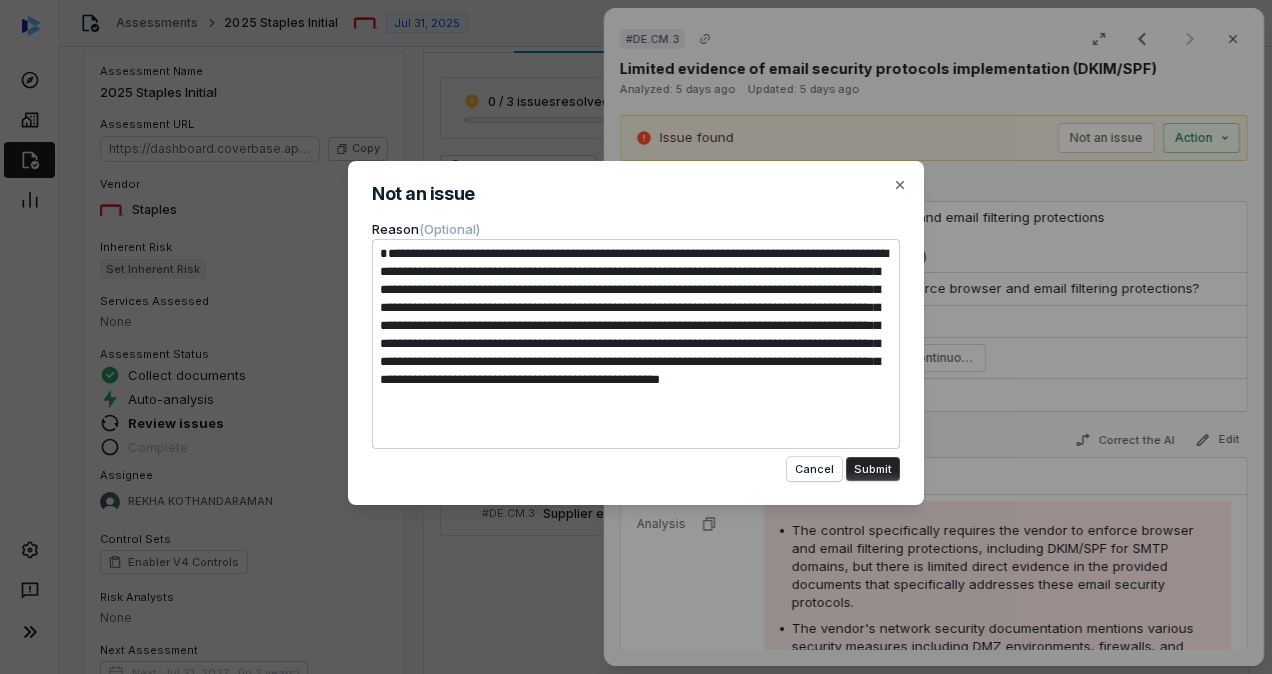 type on "*" 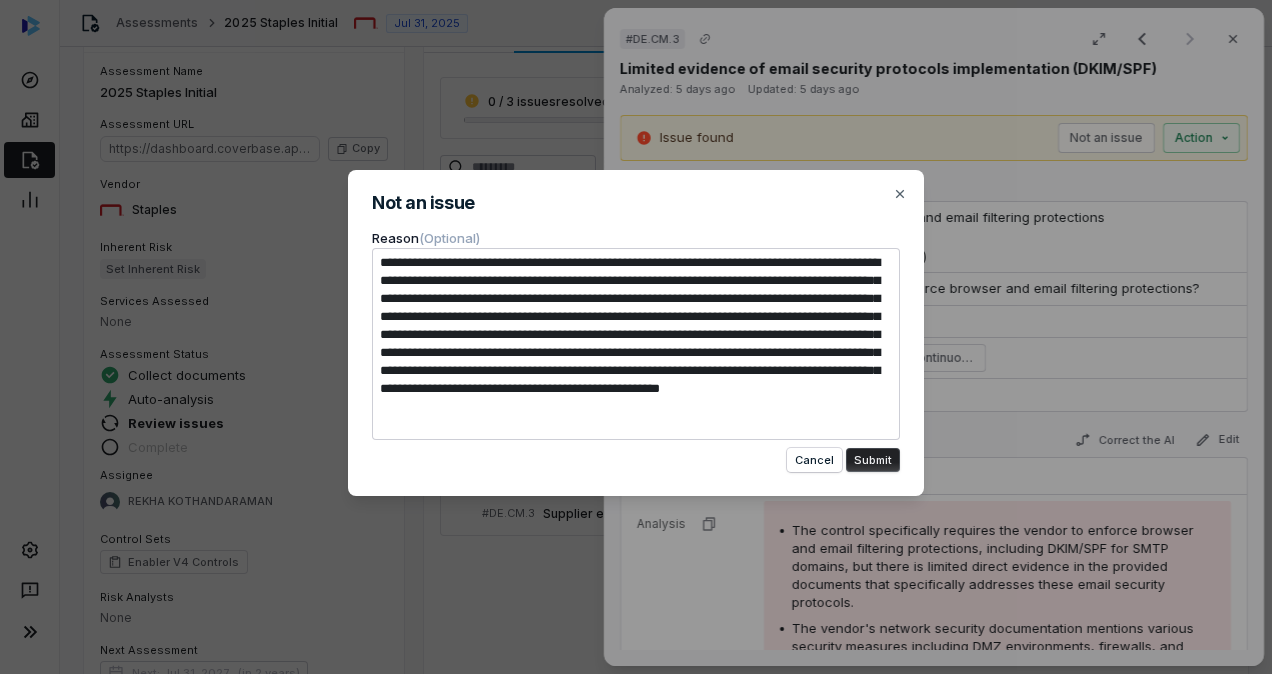 type on "**********" 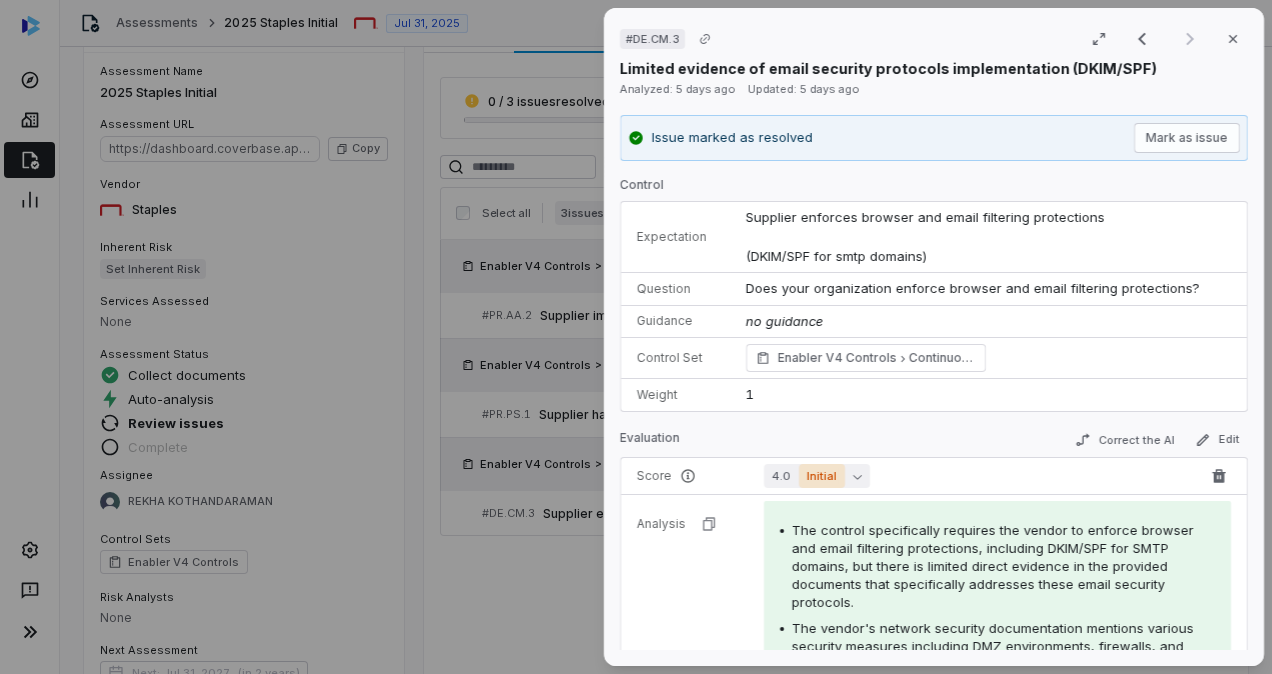 click 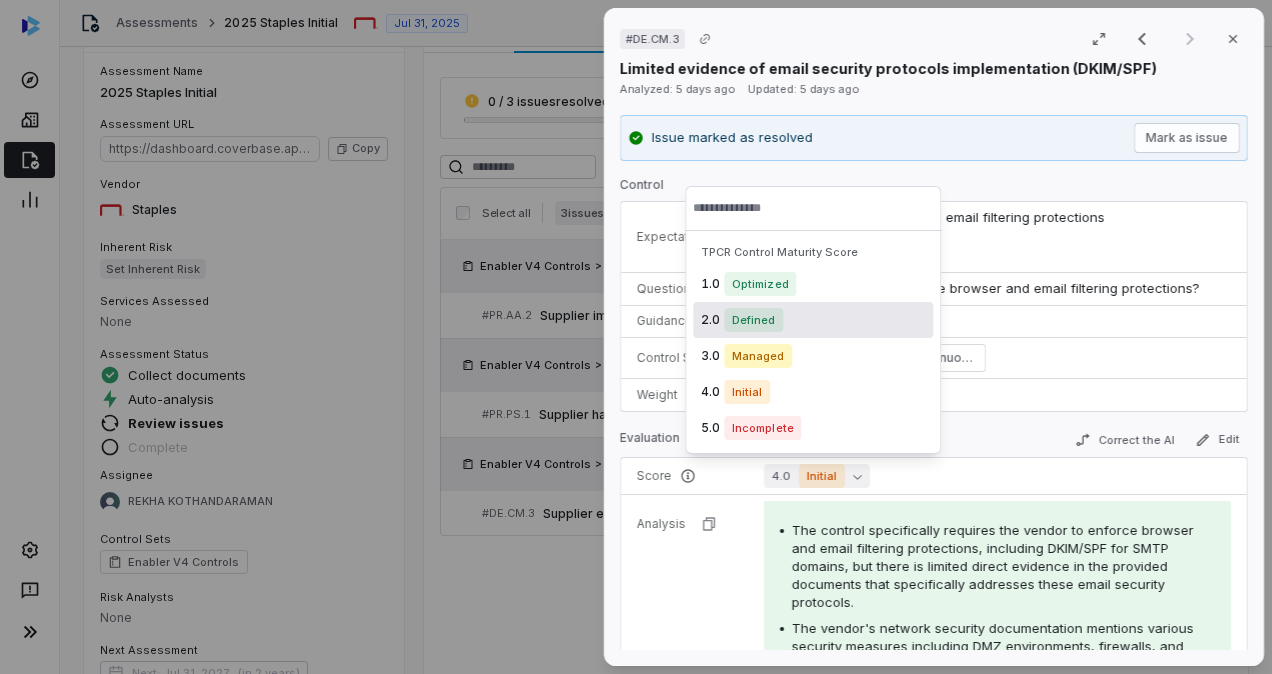 click on "Defined" at bounding box center [753, 320] 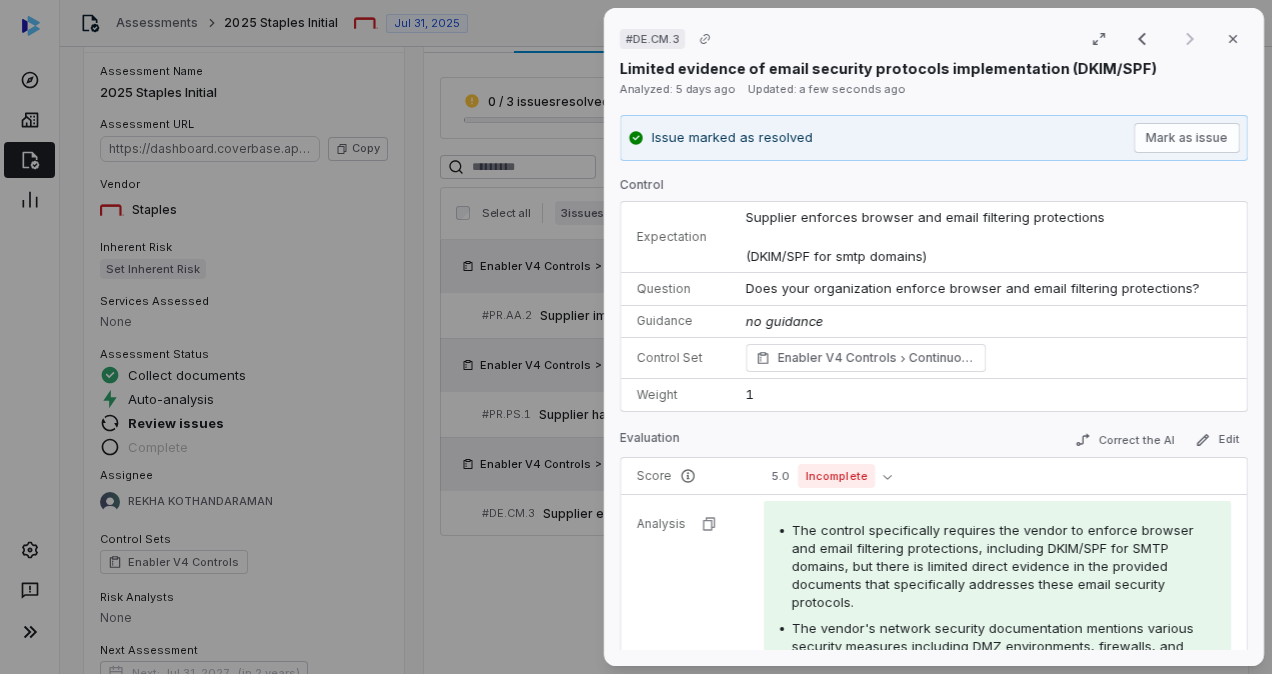 click on "5.0 Incomplete" at bounding box center (997, 476) 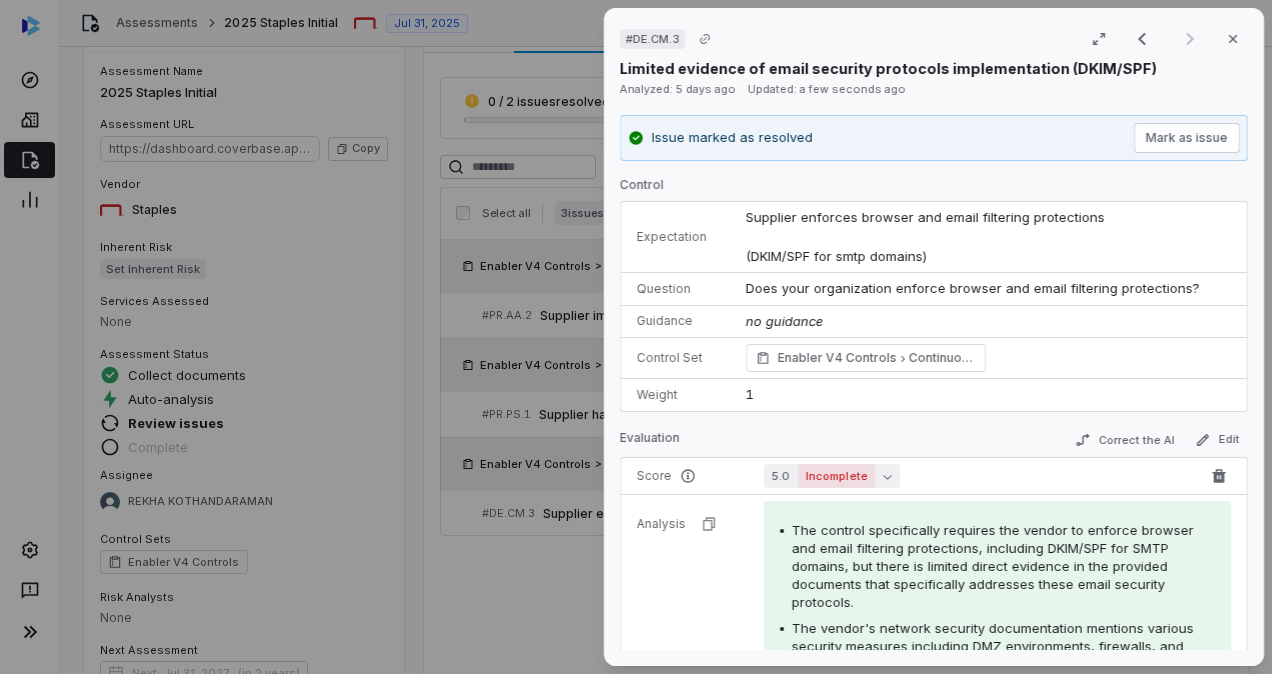 click 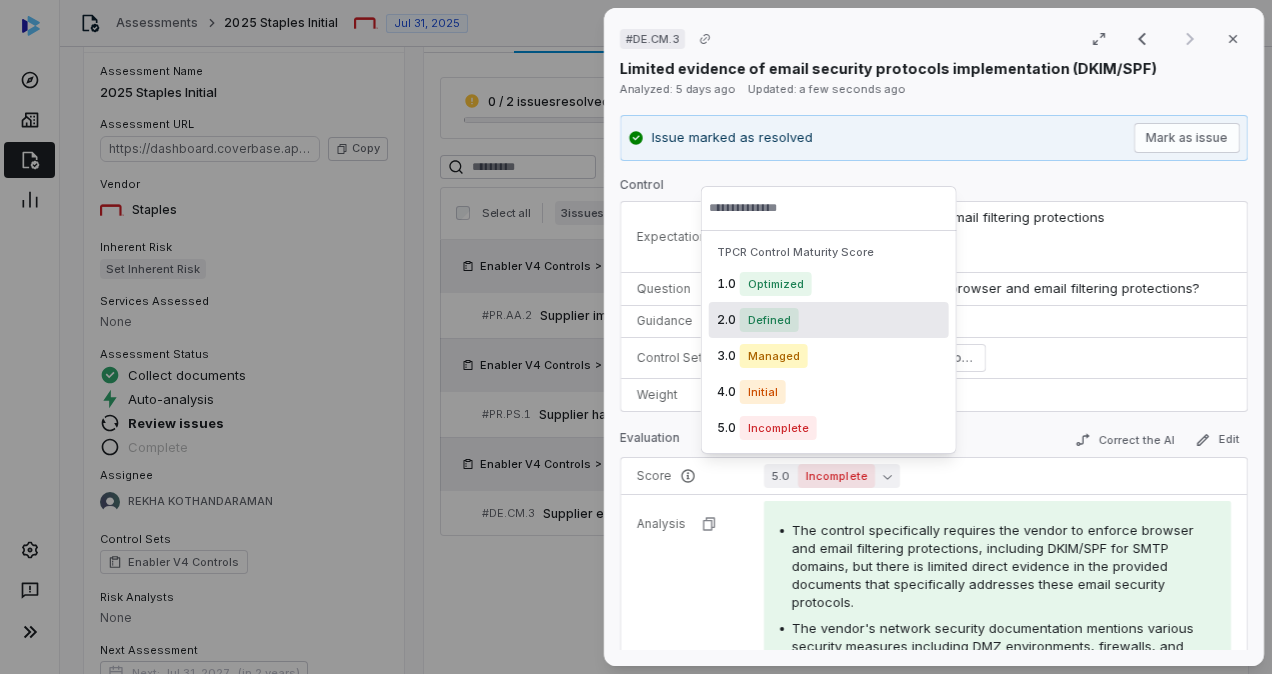 click on "Defined" at bounding box center (769, 320) 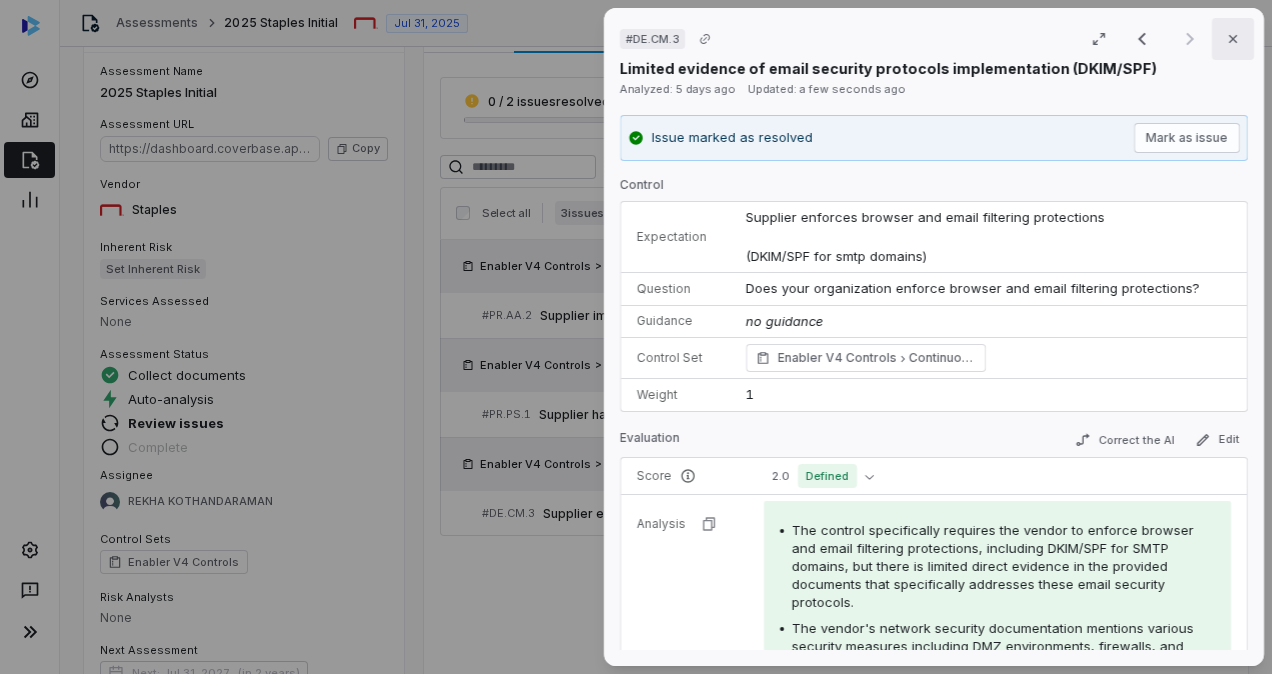 click 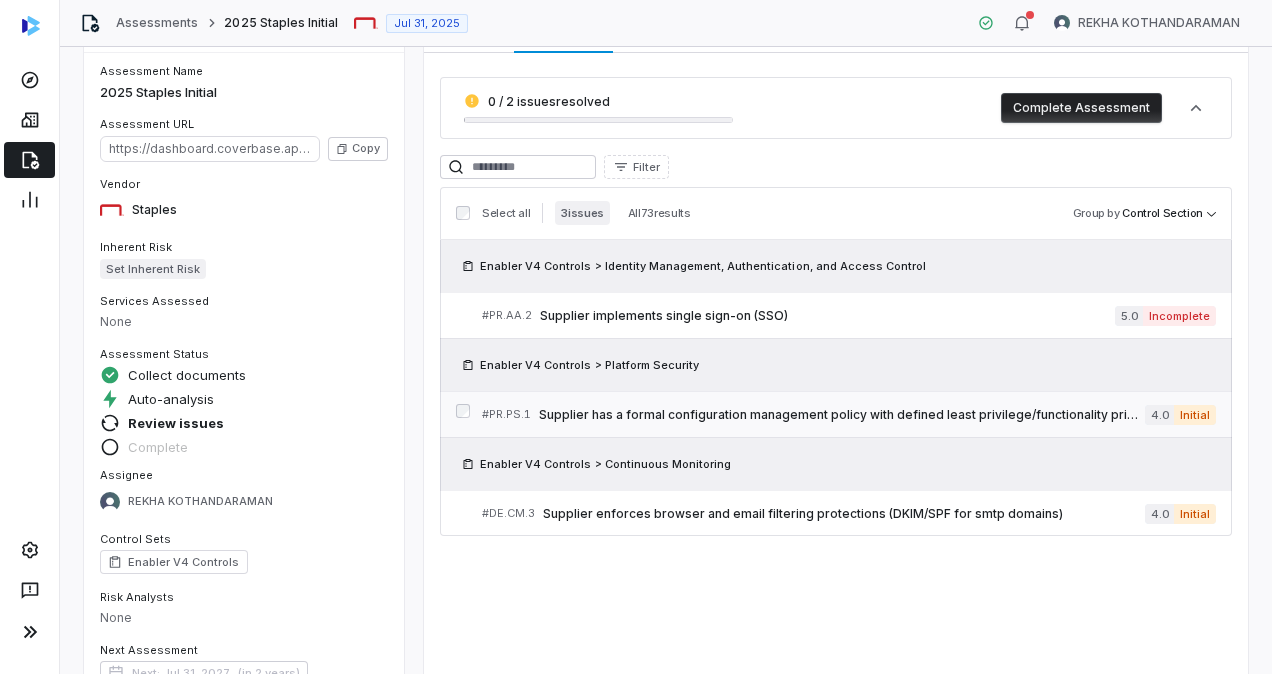 click on "Supplier has a formal configuration management policy with defined least privilege/functionality principles" at bounding box center (842, 415) 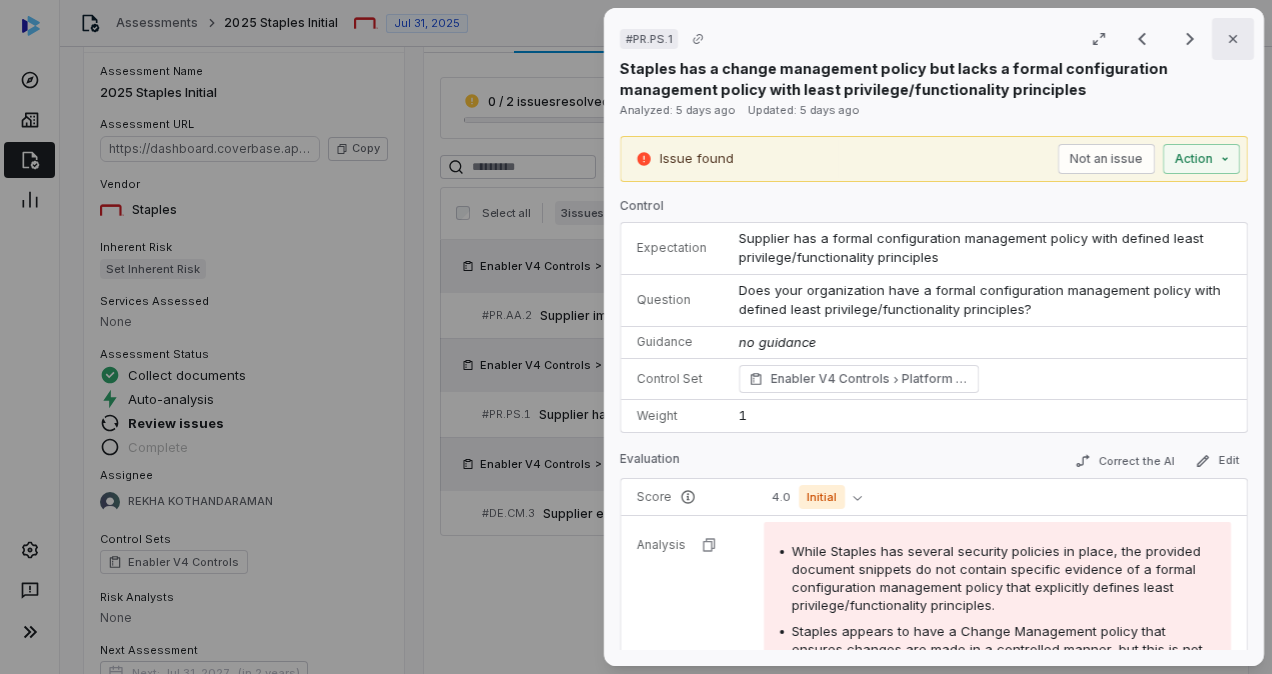 click 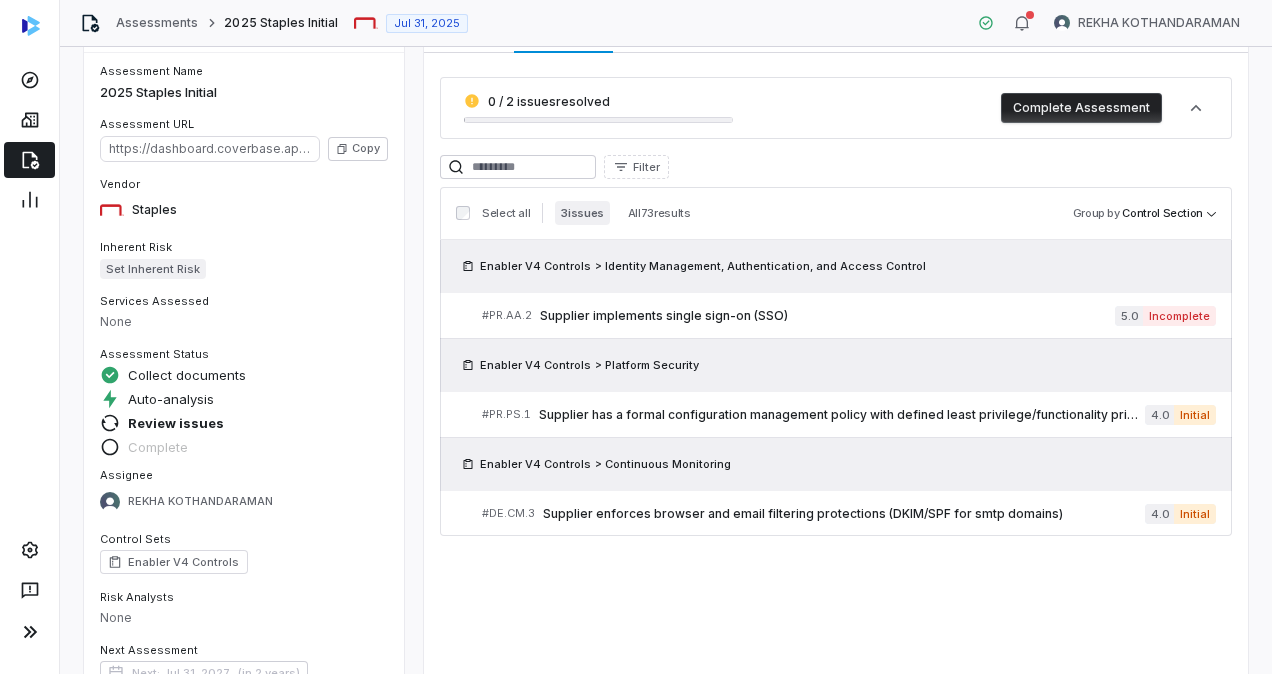 scroll, scrollTop: 0, scrollLeft: 0, axis: both 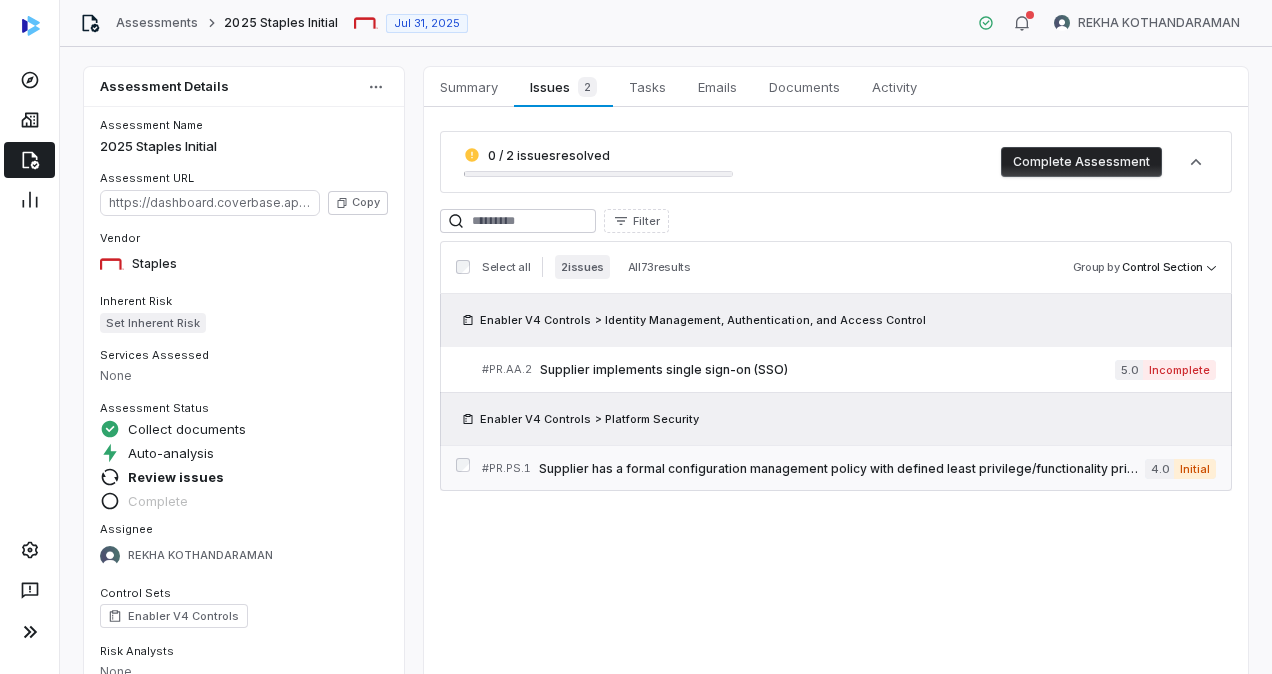 click on "# PR.PS.1 Supplier has a formal configuration management policy with defined least privilege/functionality principles" at bounding box center [813, 468] 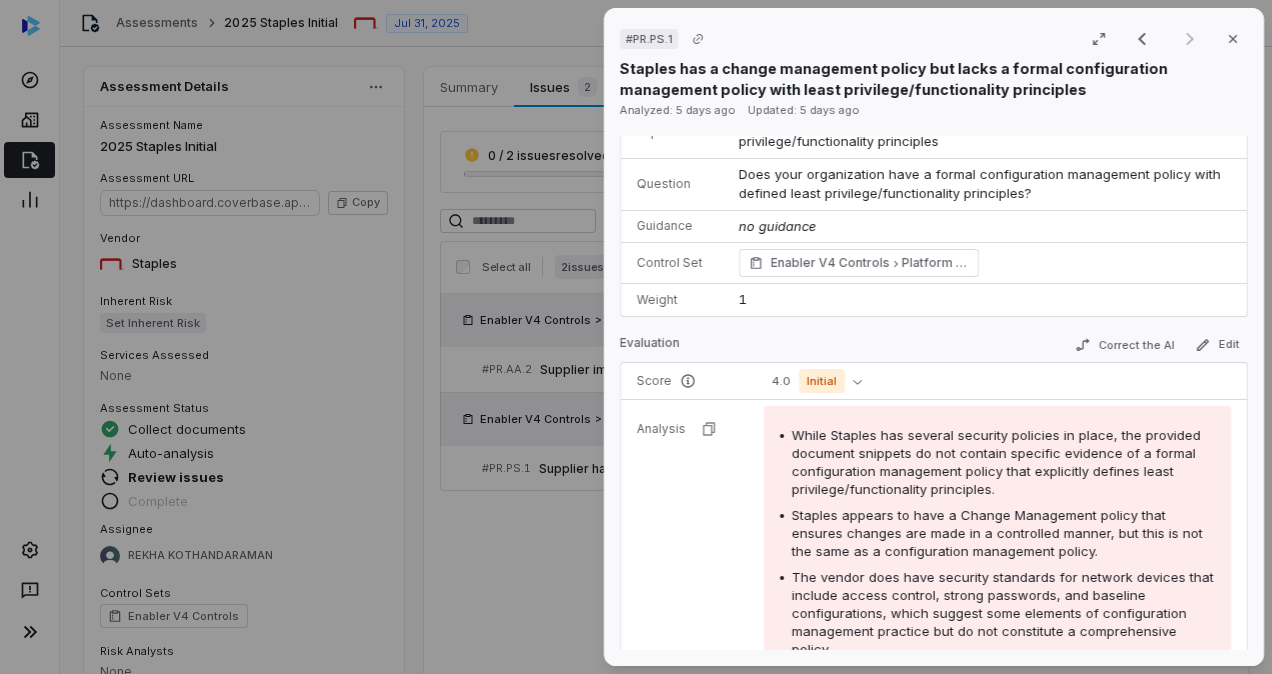 scroll, scrollTop: 114, scrollLeft: 0, axis: vertical 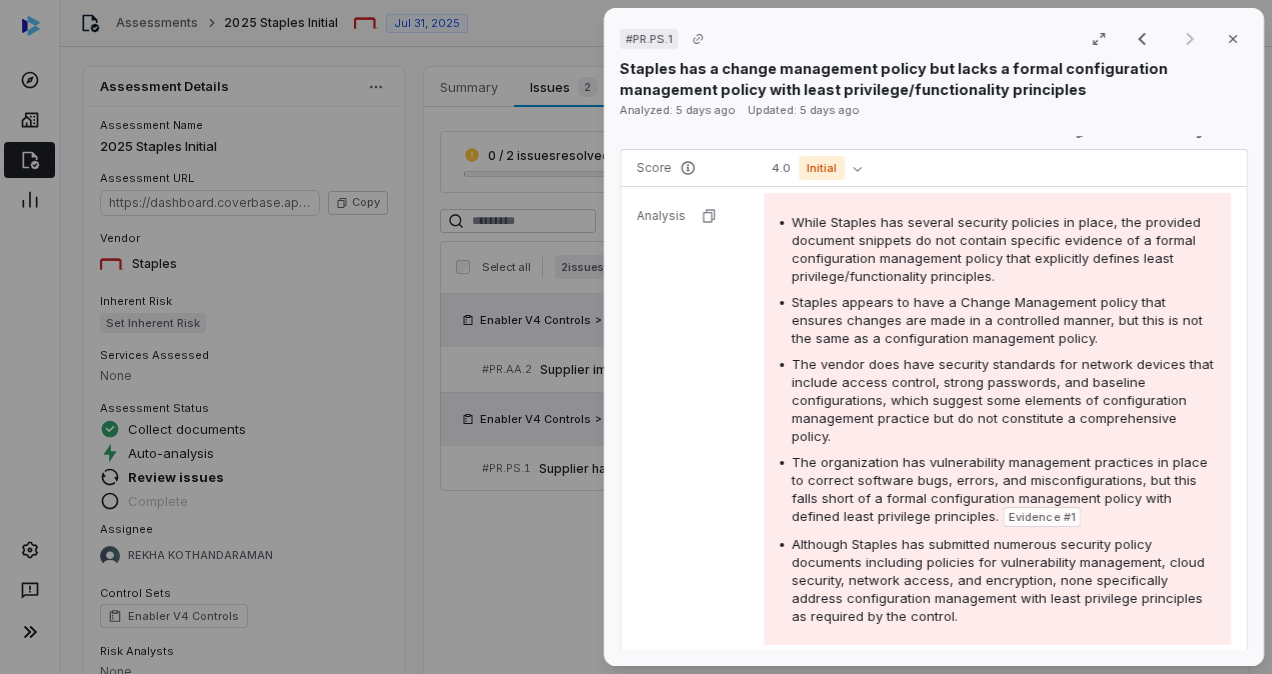 click on "The organization has vulnerability management practices in place to correct software bugs, errors, and misconfigurations, but this falls short of a formal configuration management policy with defined least privilege principles." at bounding box center (1000, 489) 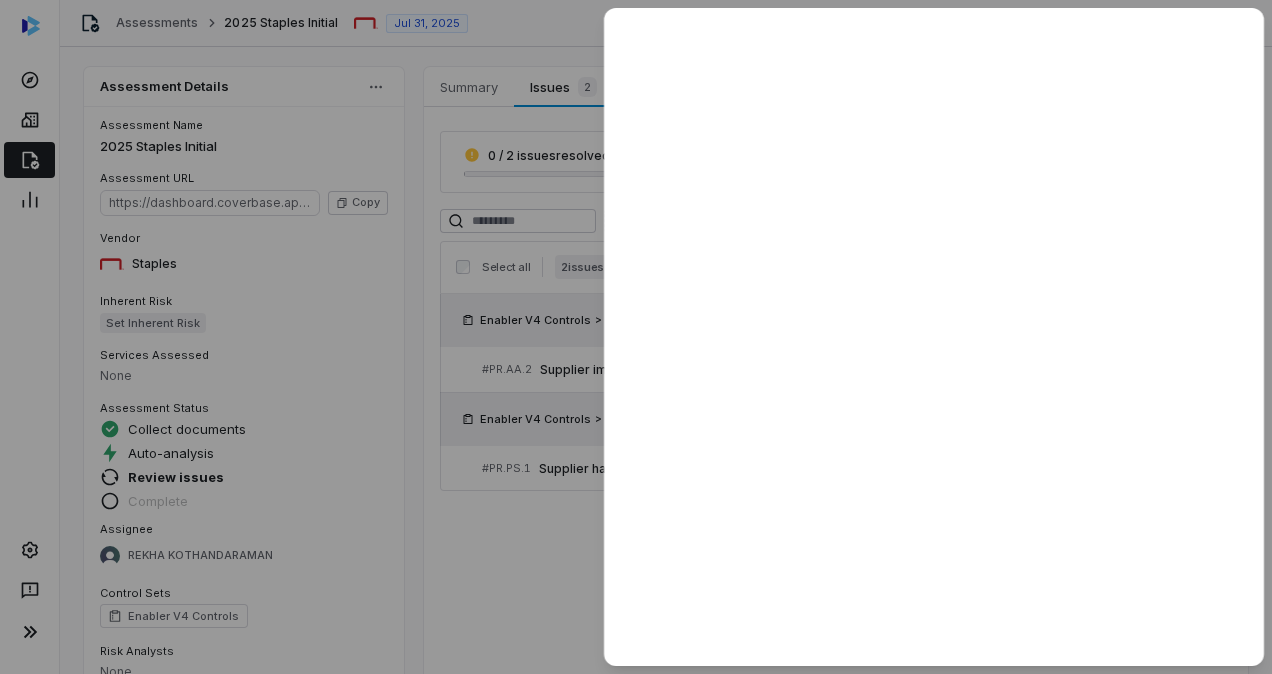 click at bounding box center (636, 337) 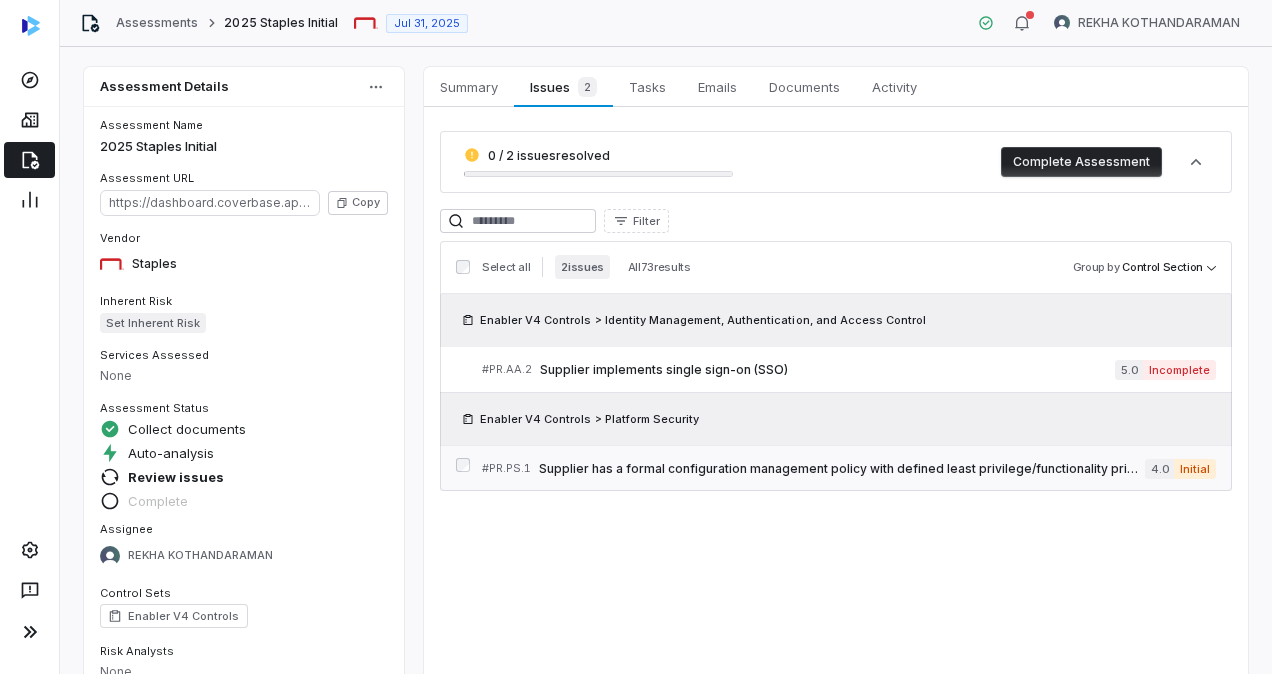 click on "Supplier has a formal configuration management policy with defined least privilege/functionality principles" at bounding box center (842, 469) 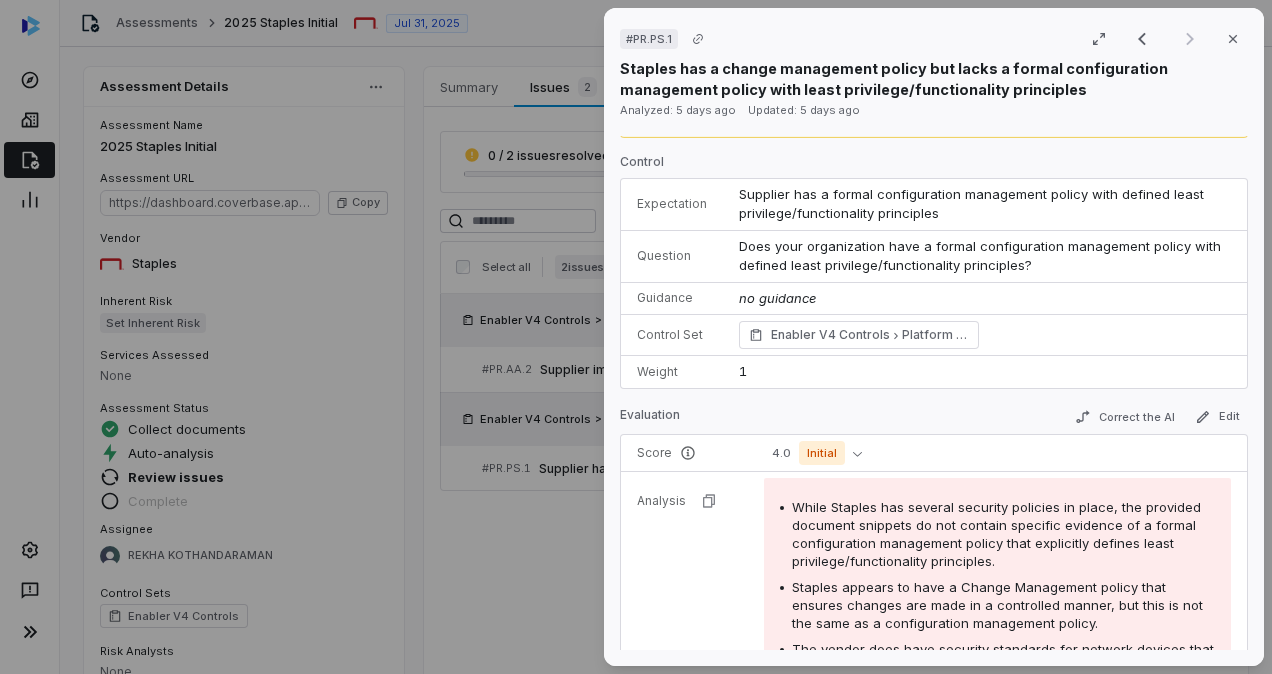 scroll, scrollTop: 63, scrollLeft: 0, axis: vertical 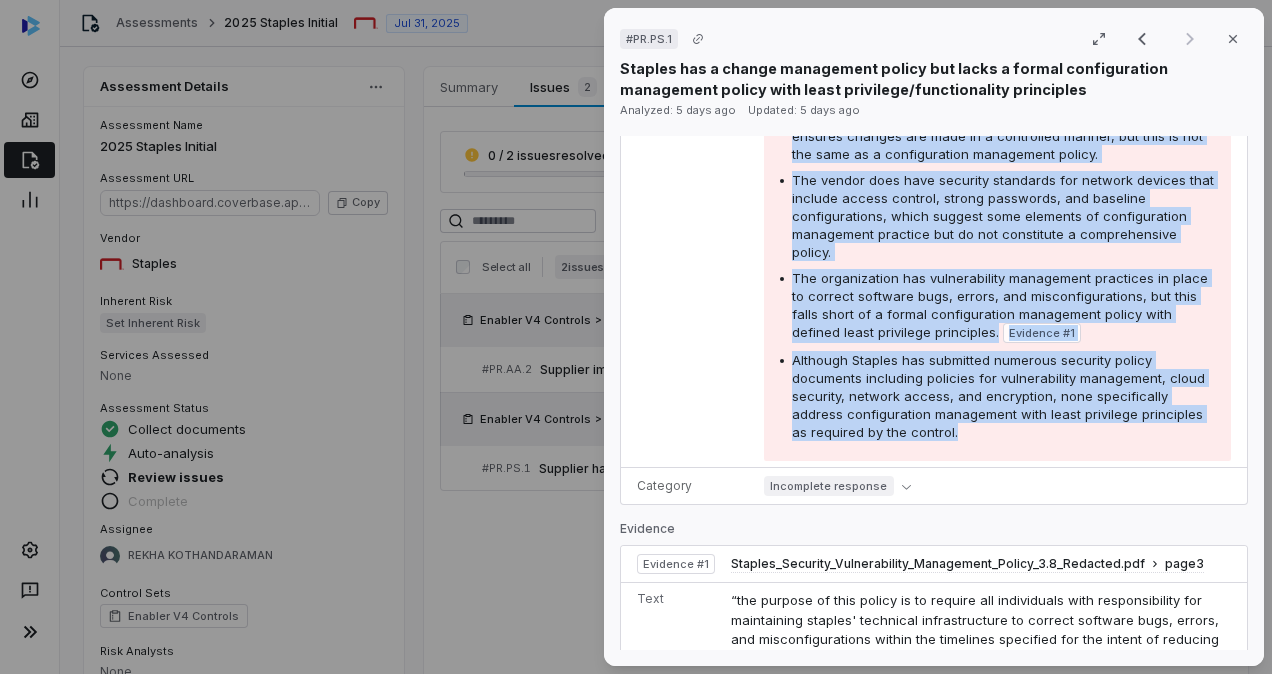 drag, startPoint x: 793, startPoint y: 477, endPoint x: 991, endPoint y: 438, distance: 201.80437 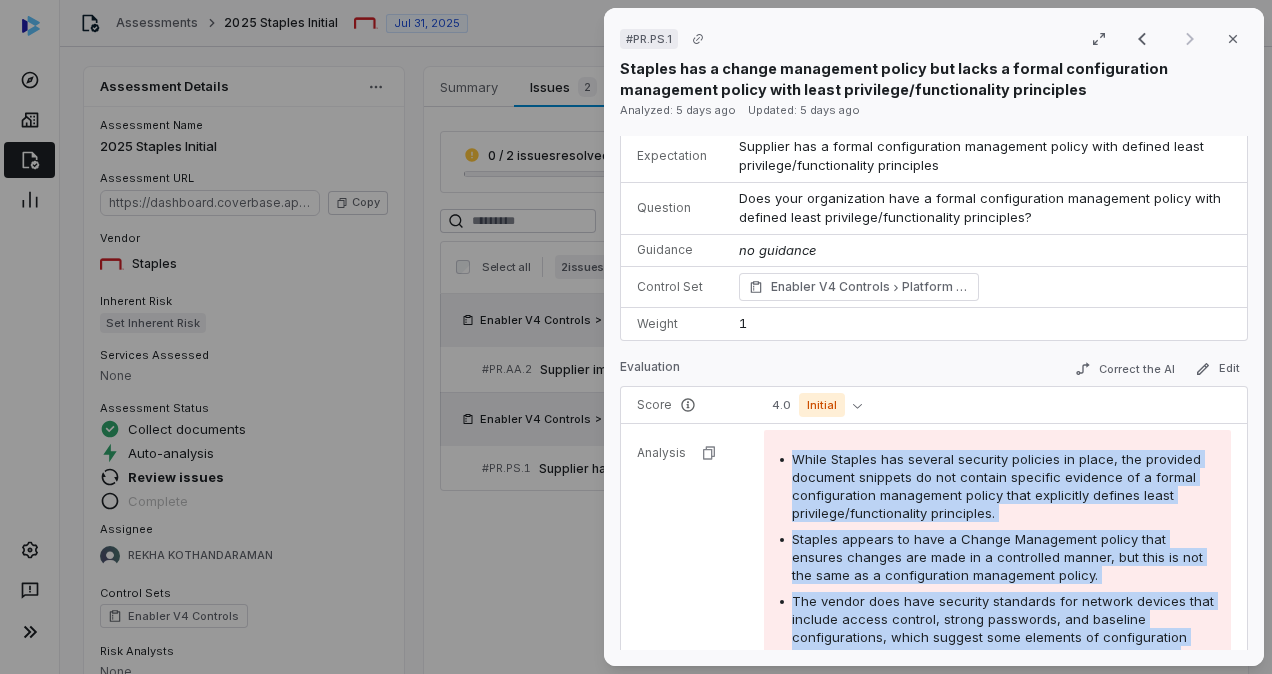 scroll, scrollTop: 0, scrollLeft: 0, axis: both 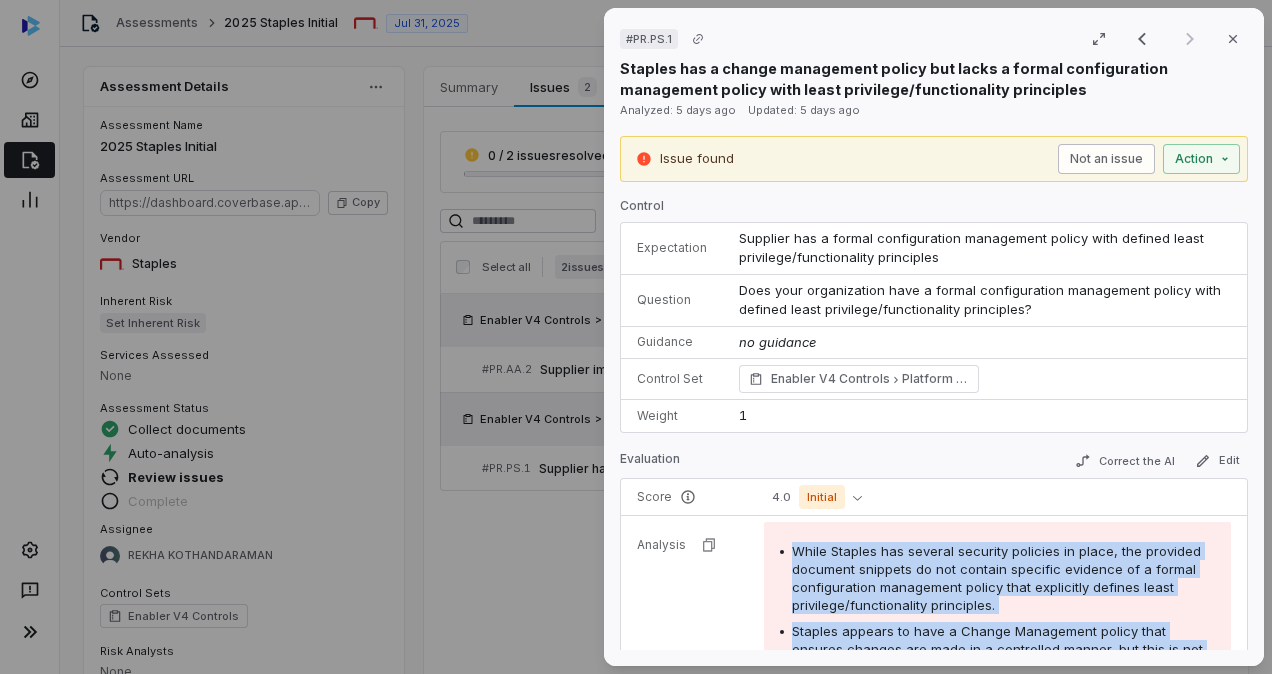click on "Not an issue" at bounding box center [1106, 159] 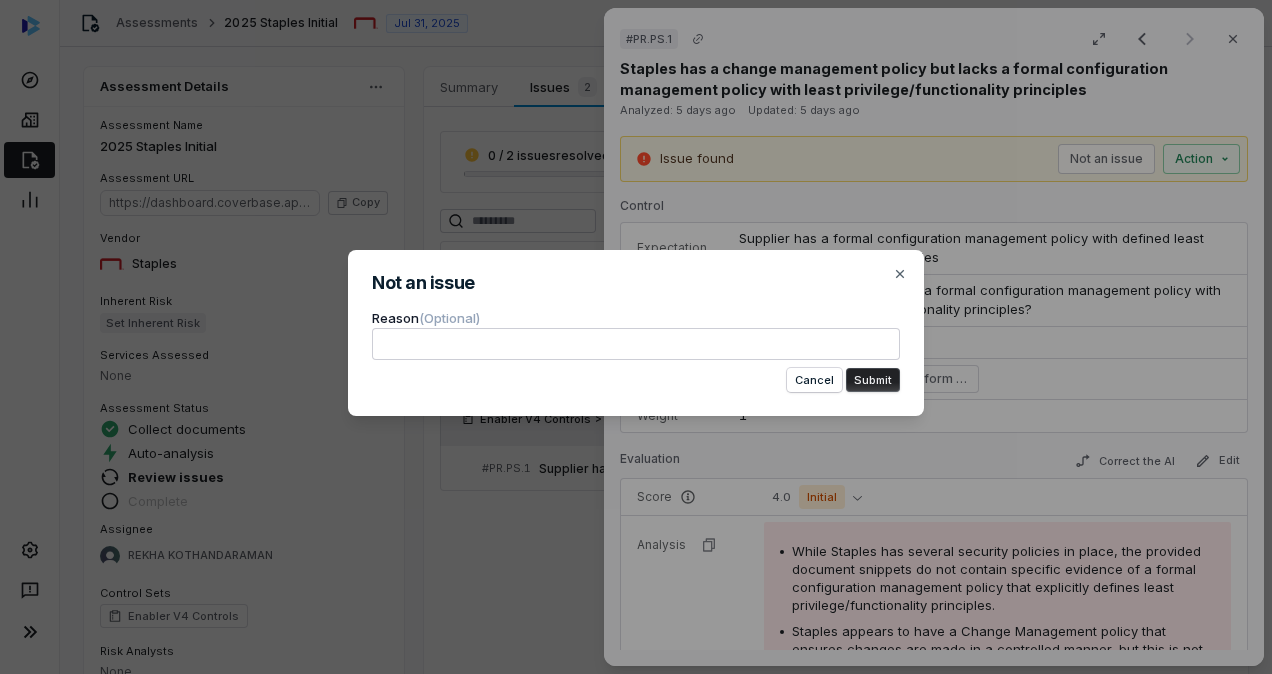 click at bounding box center [636, 344] 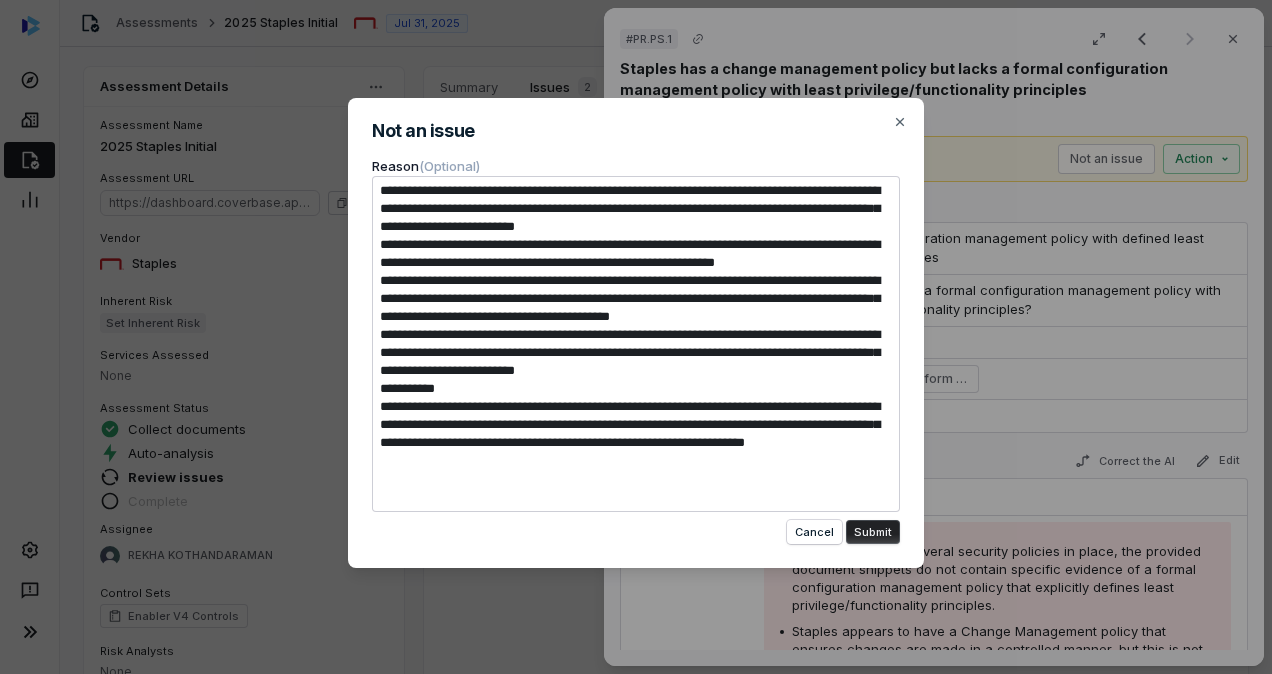 click at bounding box center [636, 344] 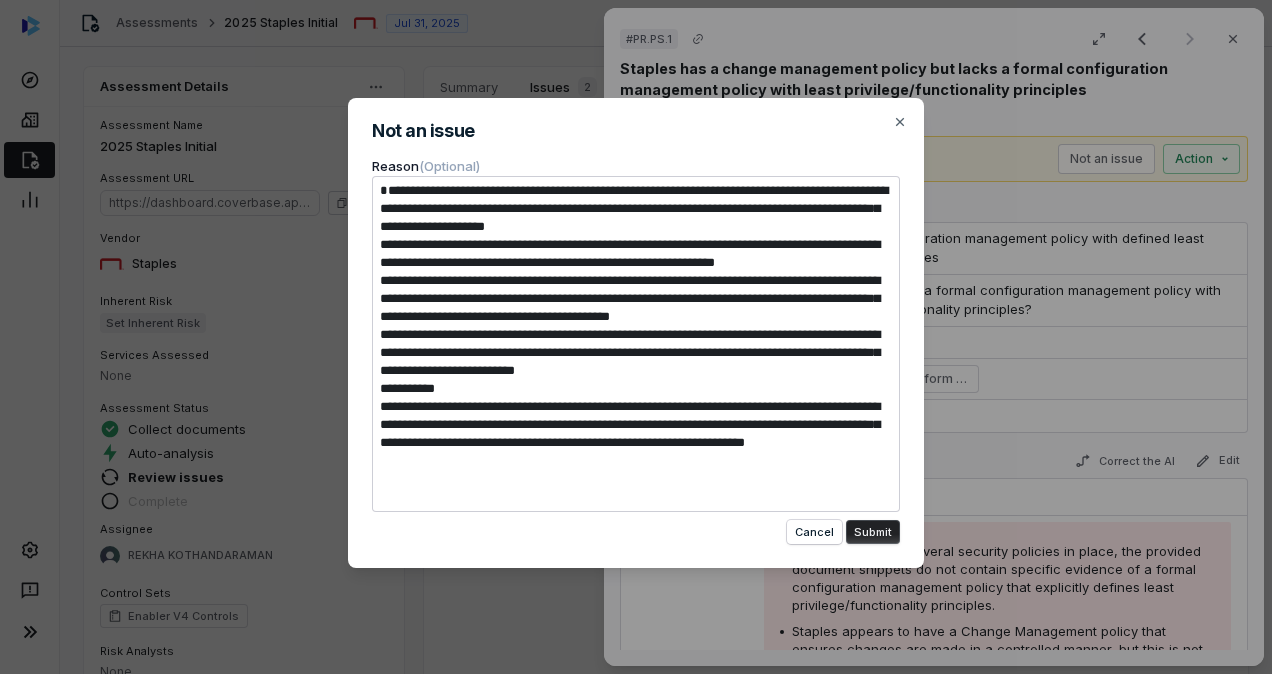 type on "*" 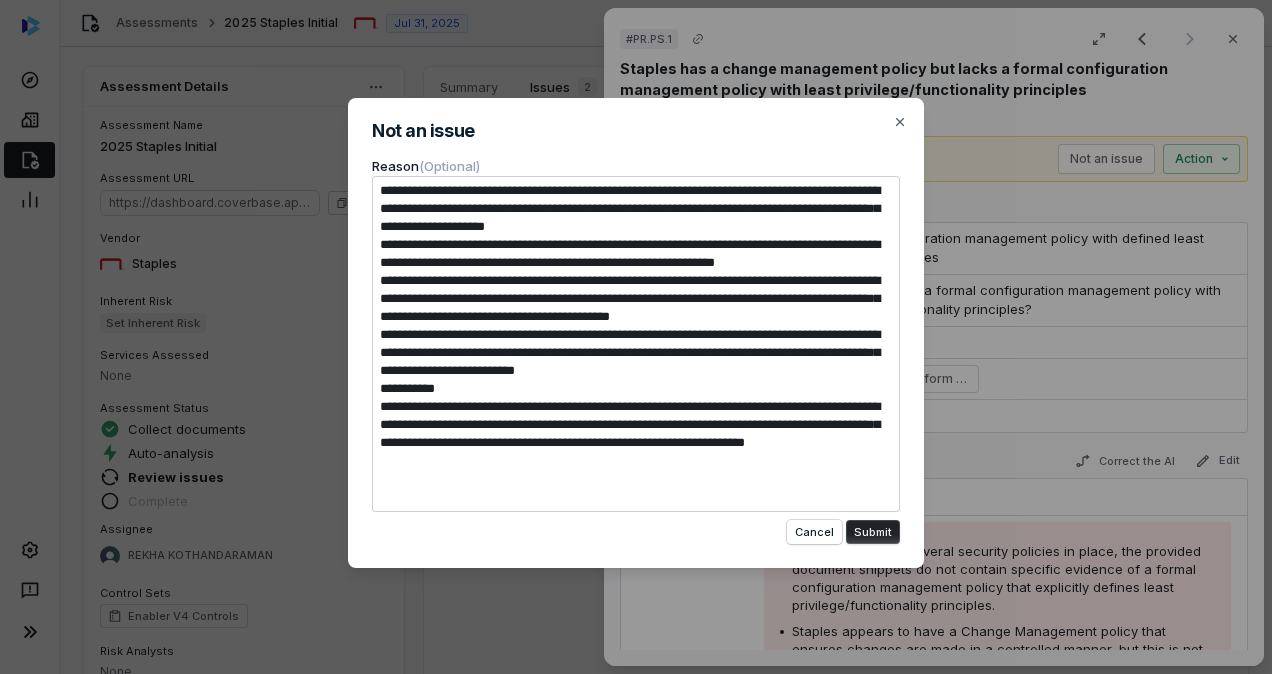 click at bounding box center [636, 344] 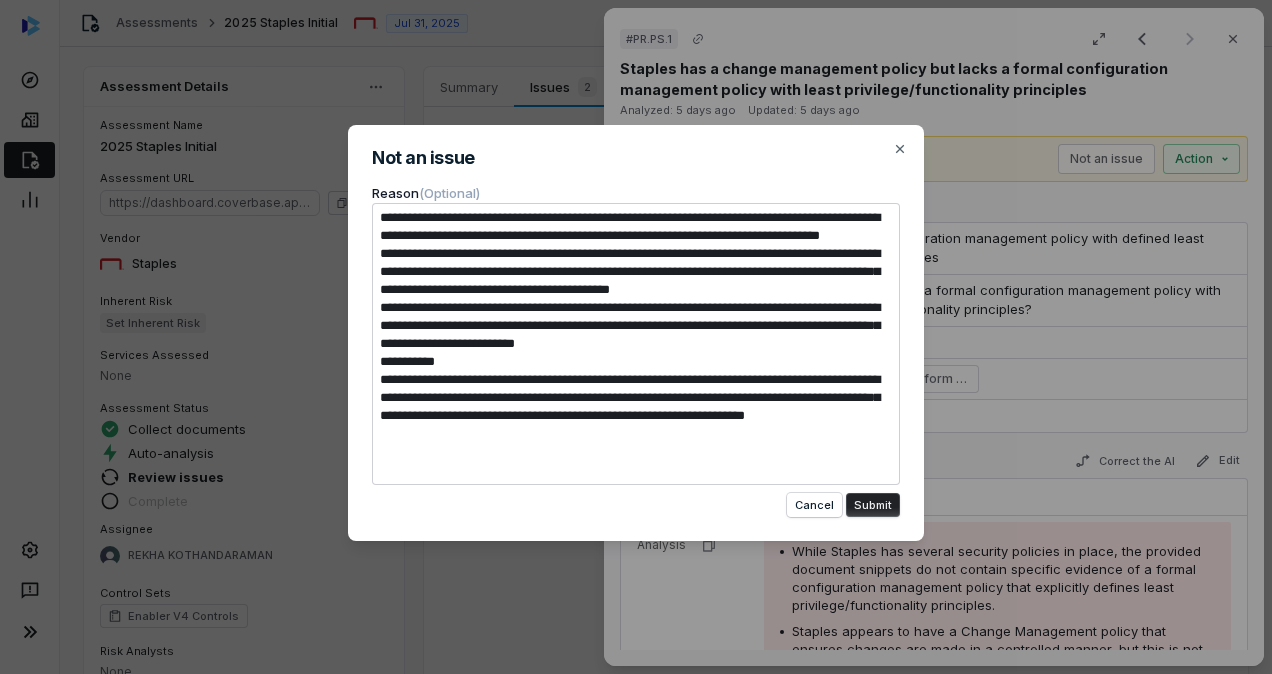type on "*" 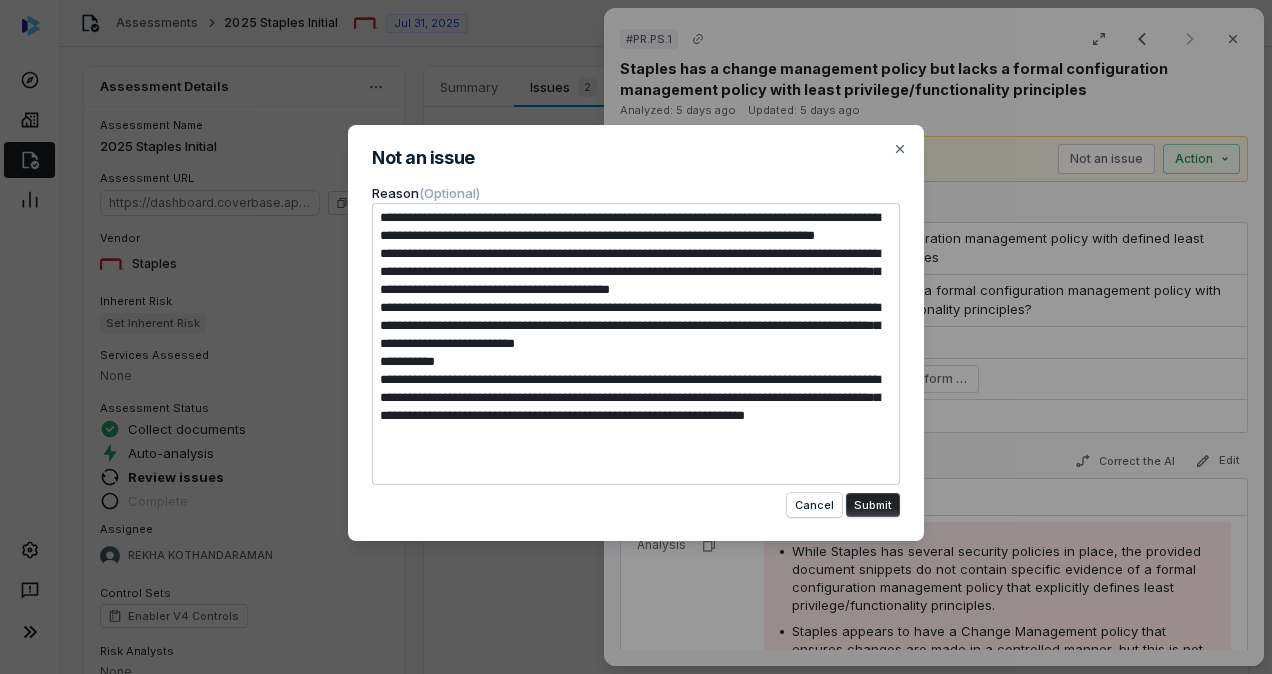 type on "*" 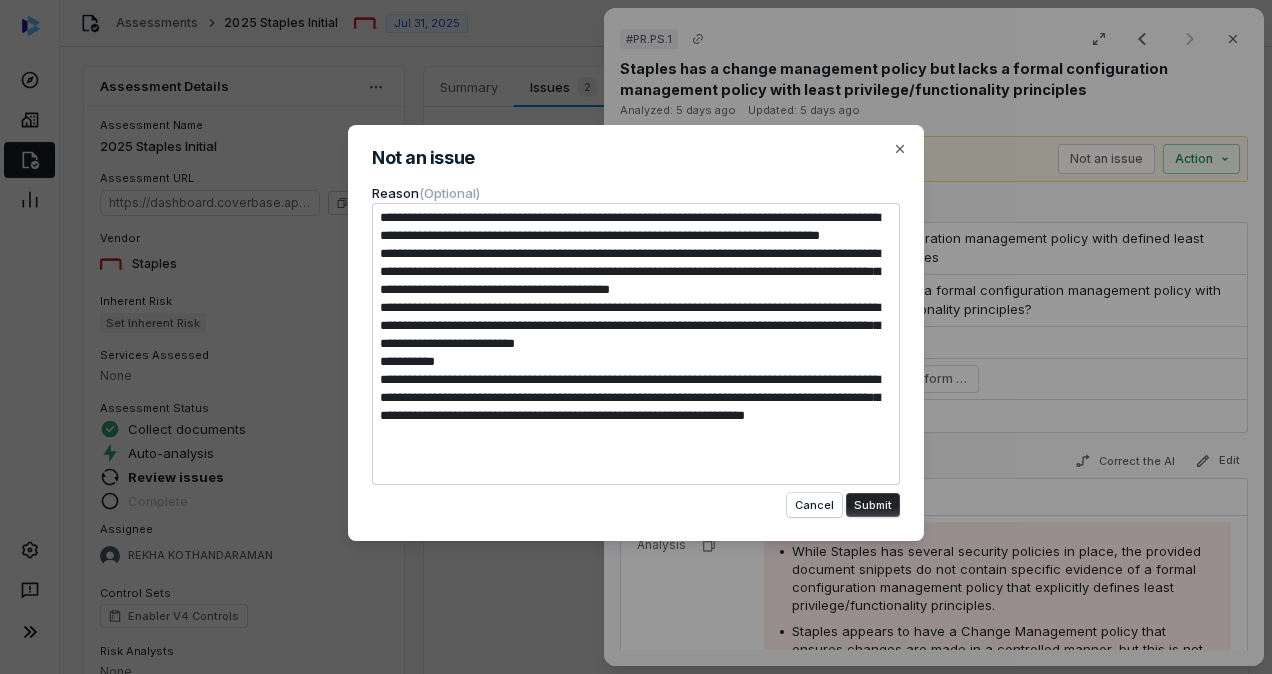type on "*" 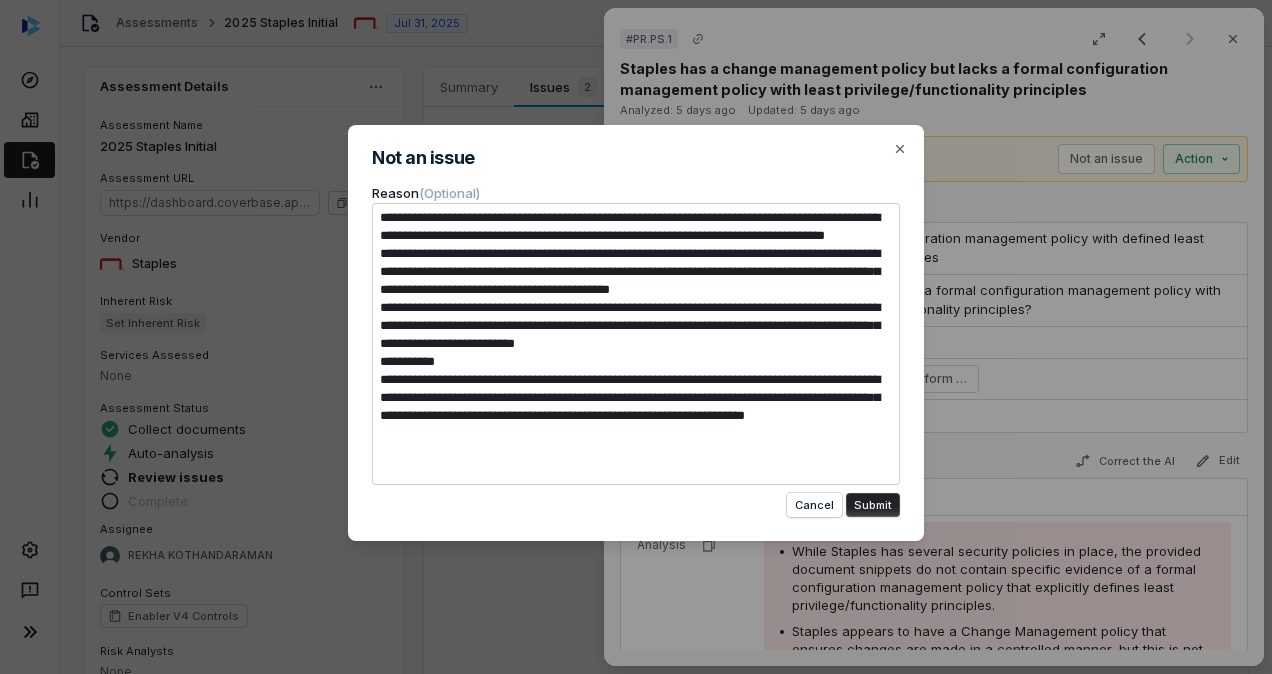type on "*" 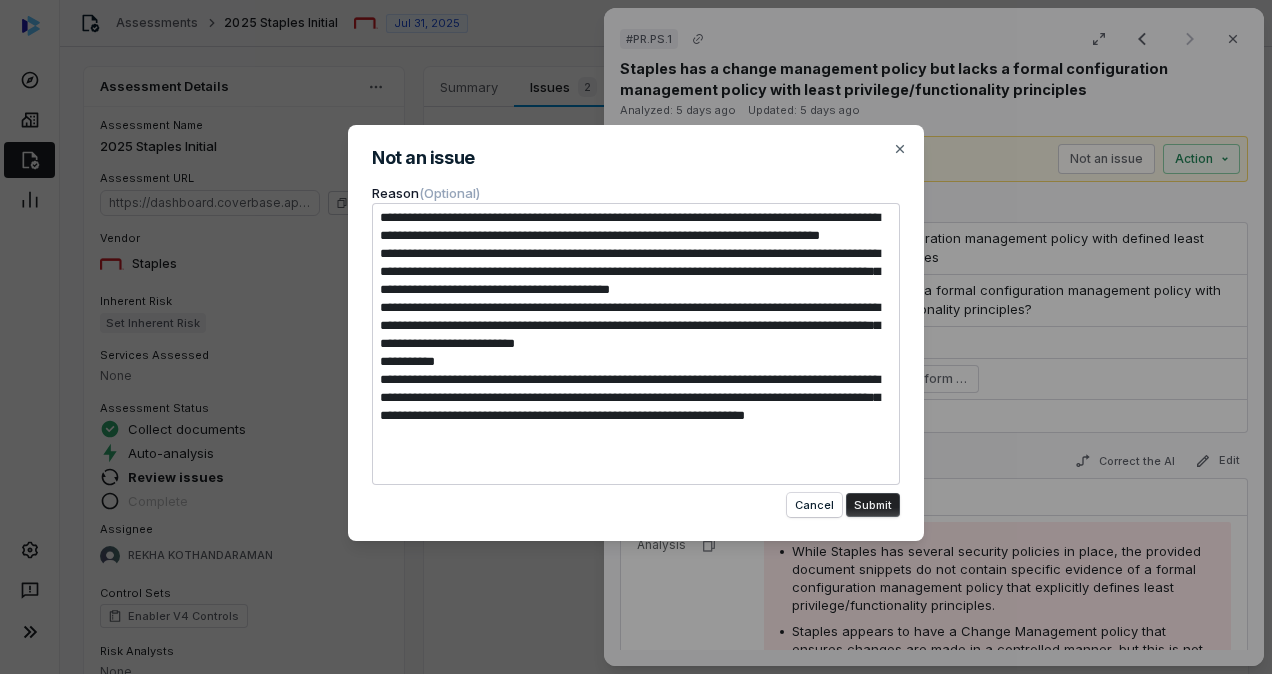 type on "*" 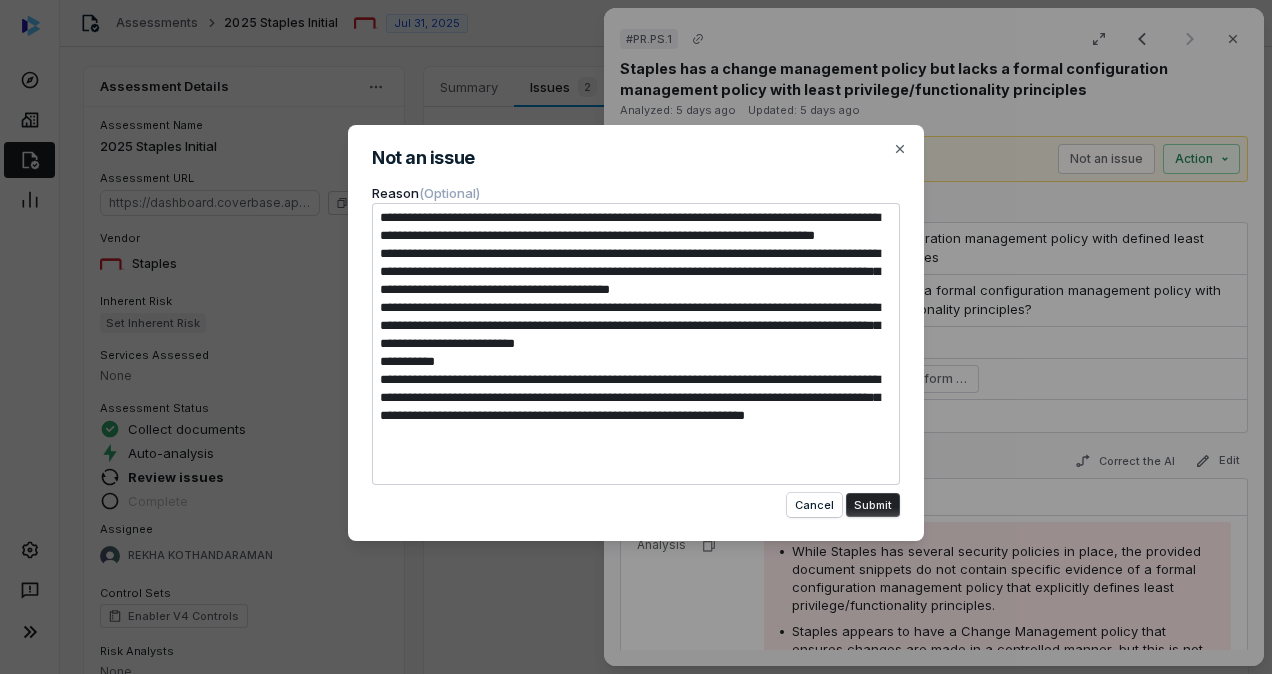 type on "*" 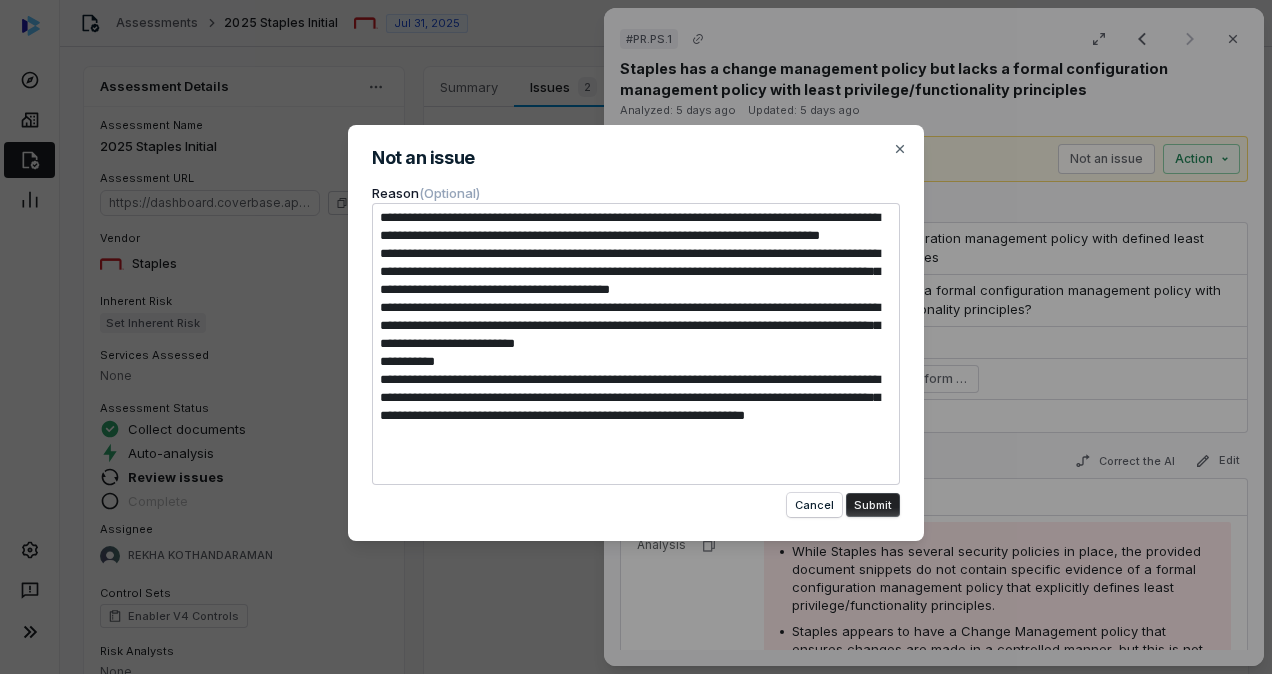 type on "*" 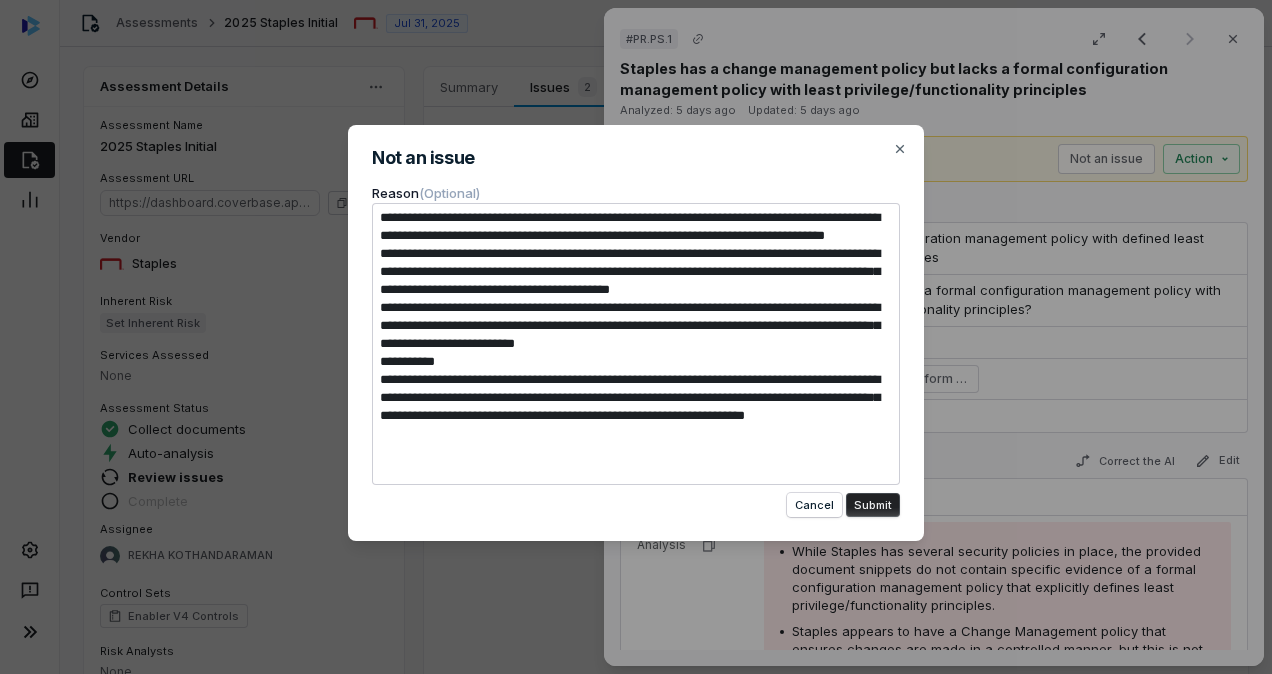 click on "**********" at bounding box center (636, 344) 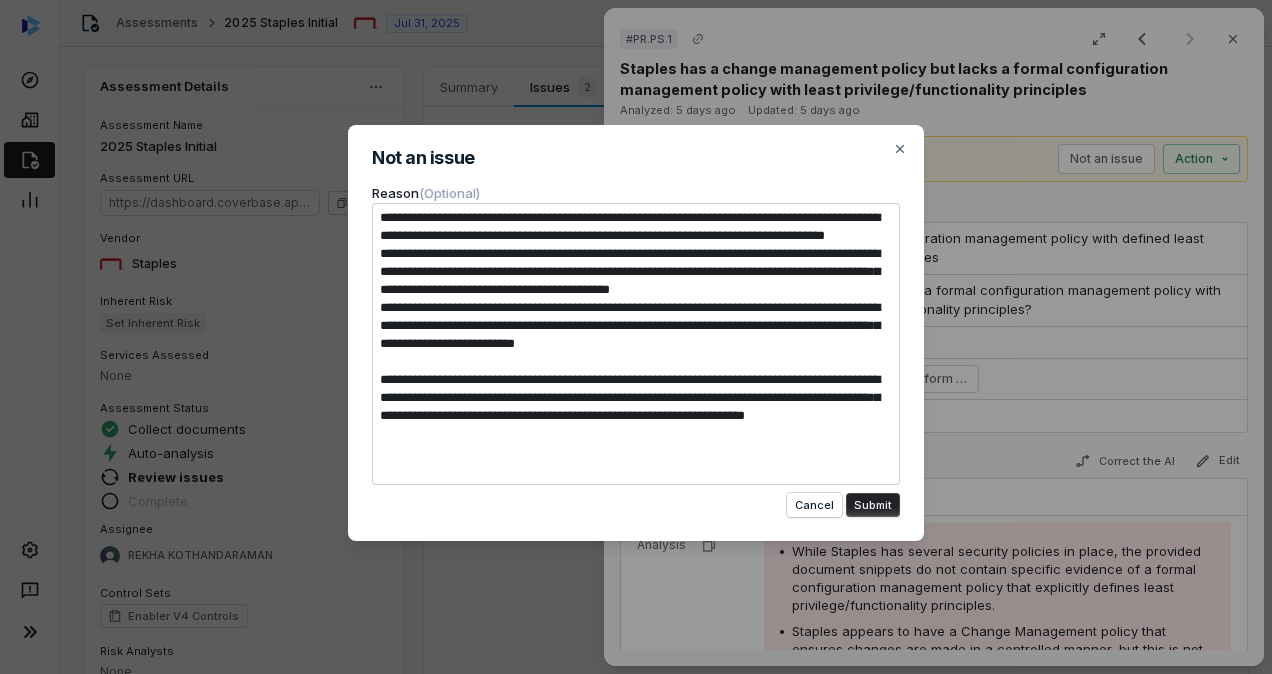 click on "**********" at bounding box center (636, 344) 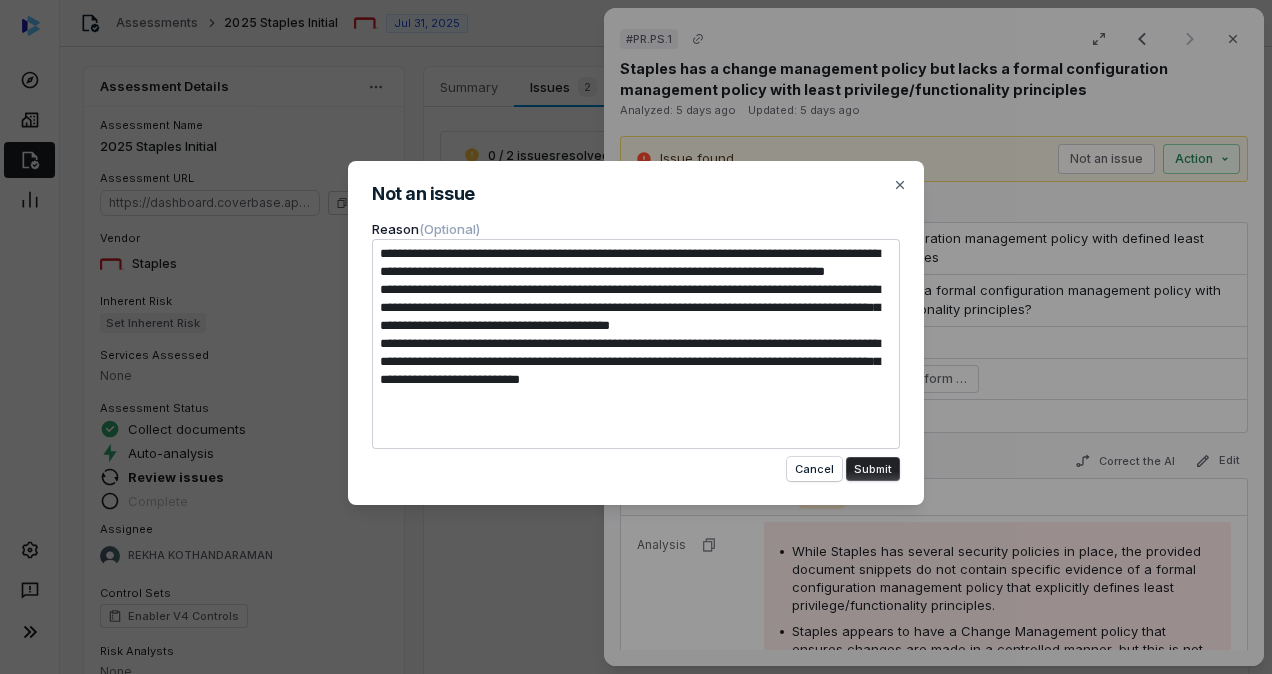 type on "*" 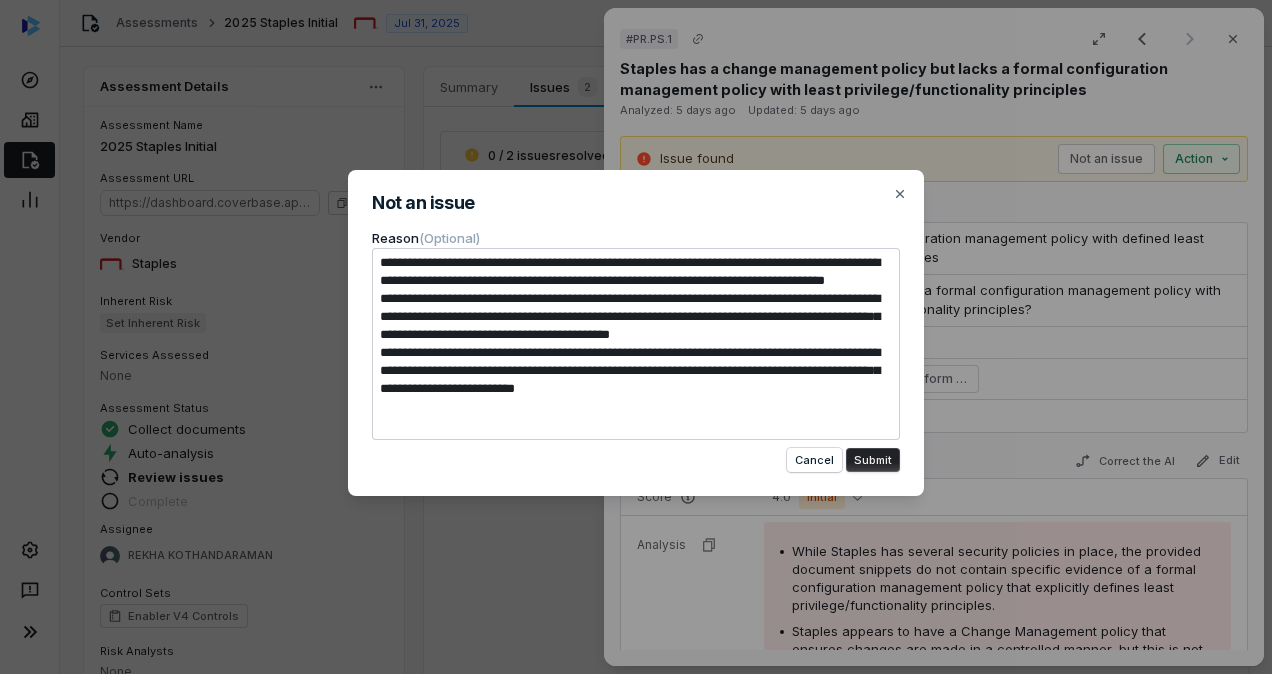 type on "**********" 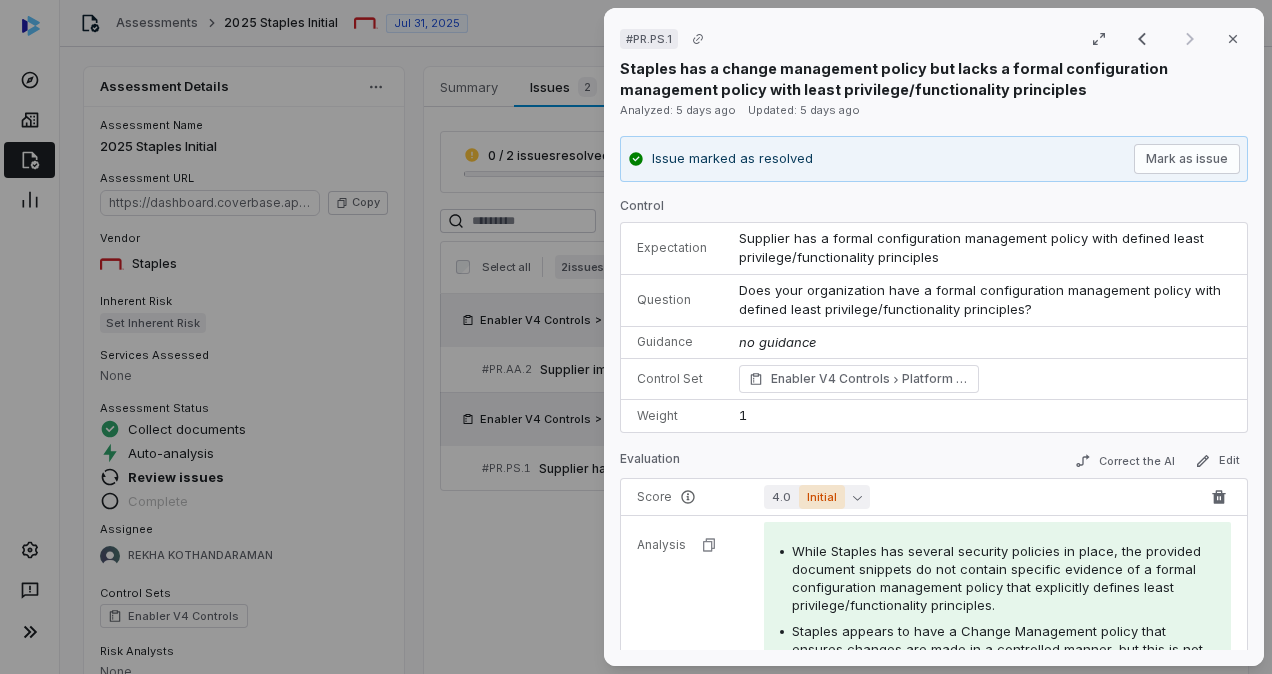 click 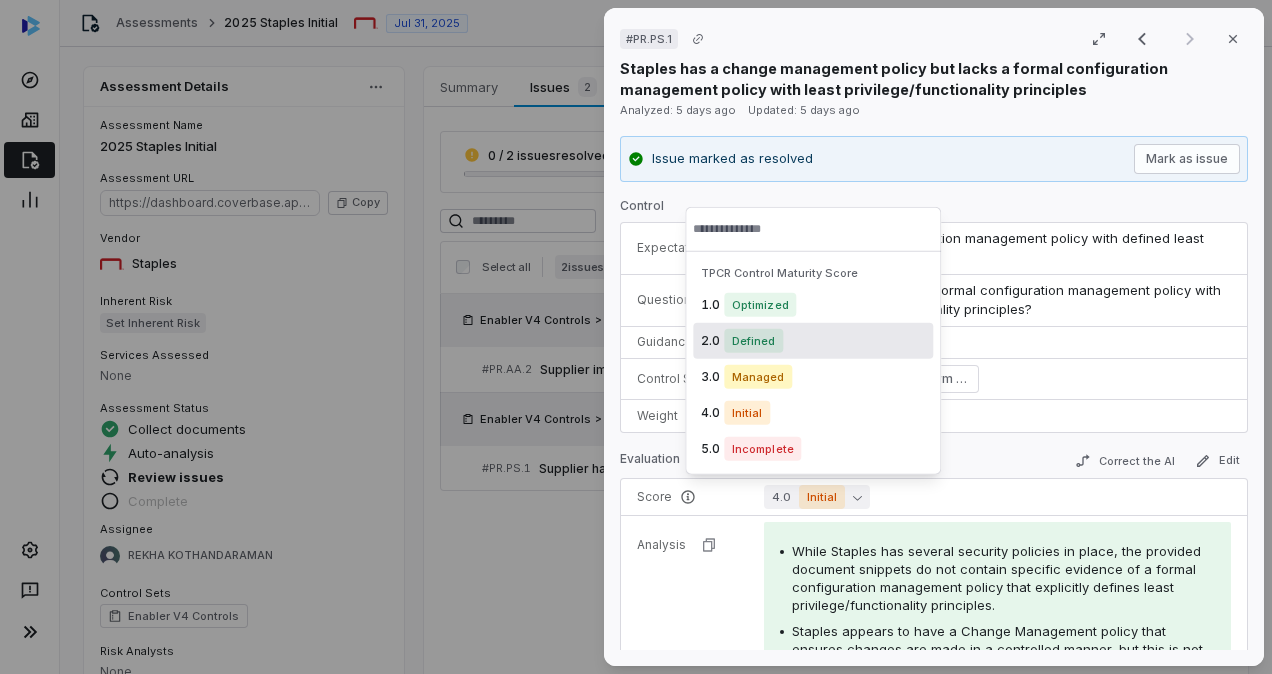click on "Defined" at bounding box center [753, 341] 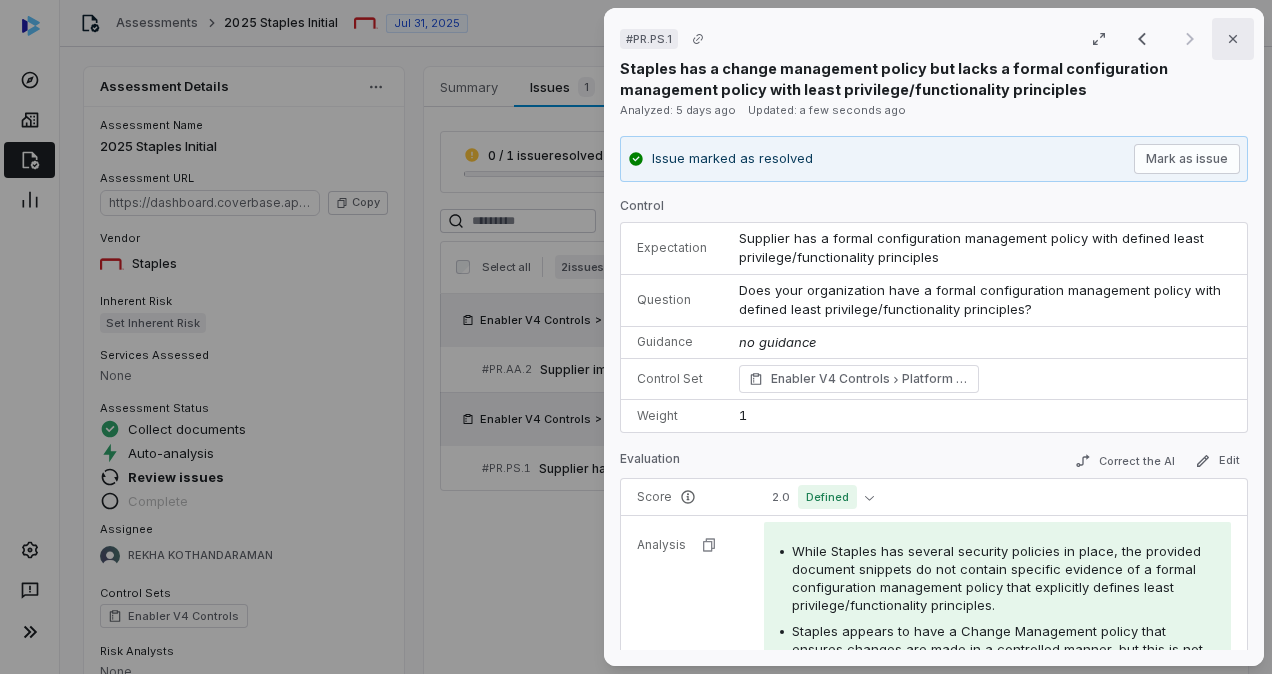 click on "Close" at bounding box center [1233, 39] 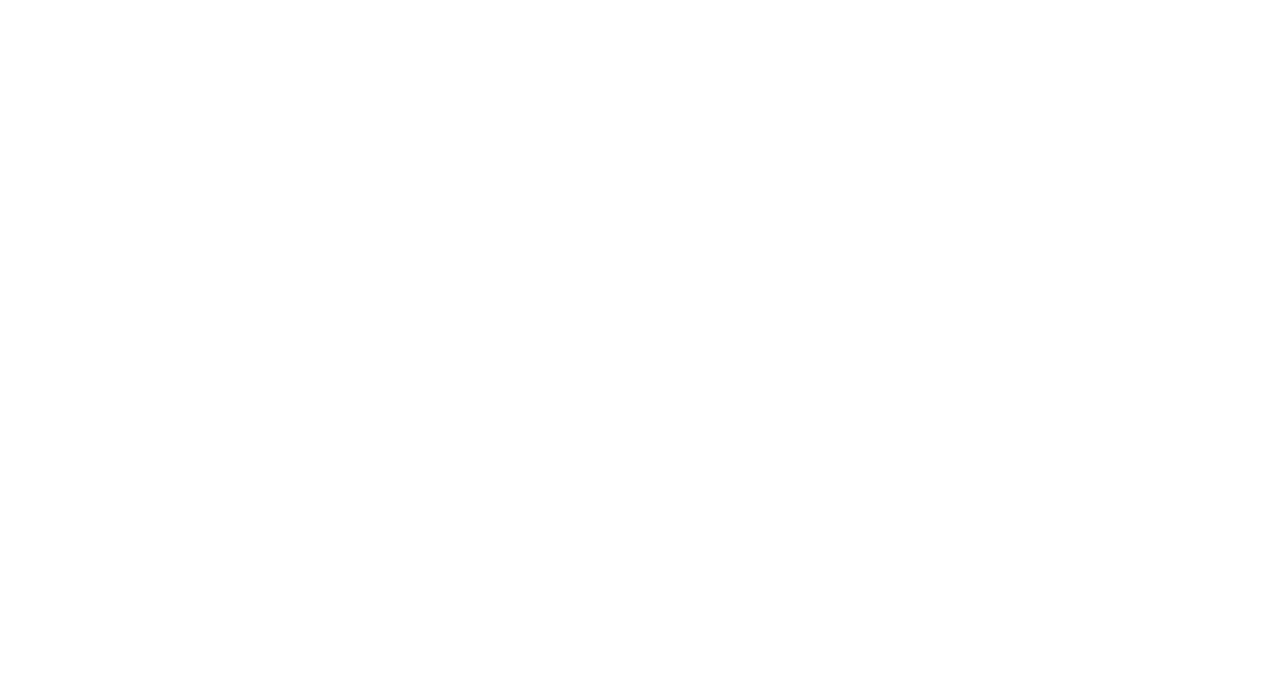 scroll, scrollTop: 0, scrollLeft: 0, axis: both 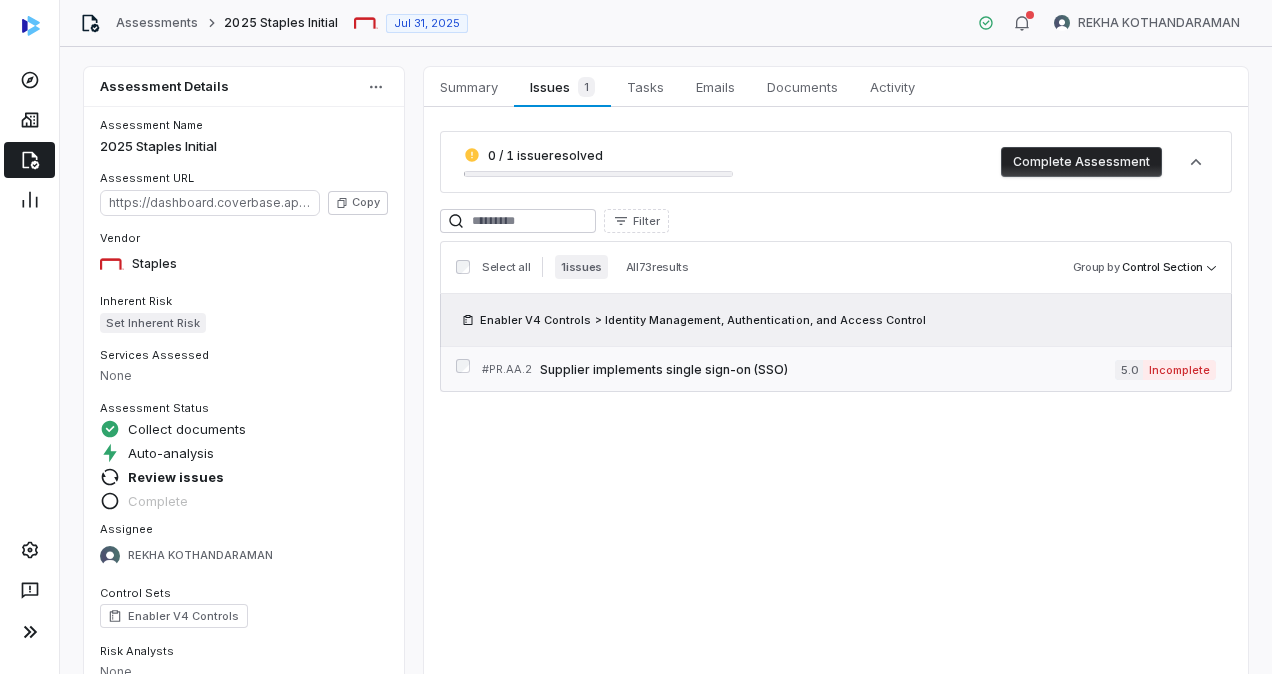 click on "Supplier implements single sign-on (SSO)" at bounding box center (827, 370) 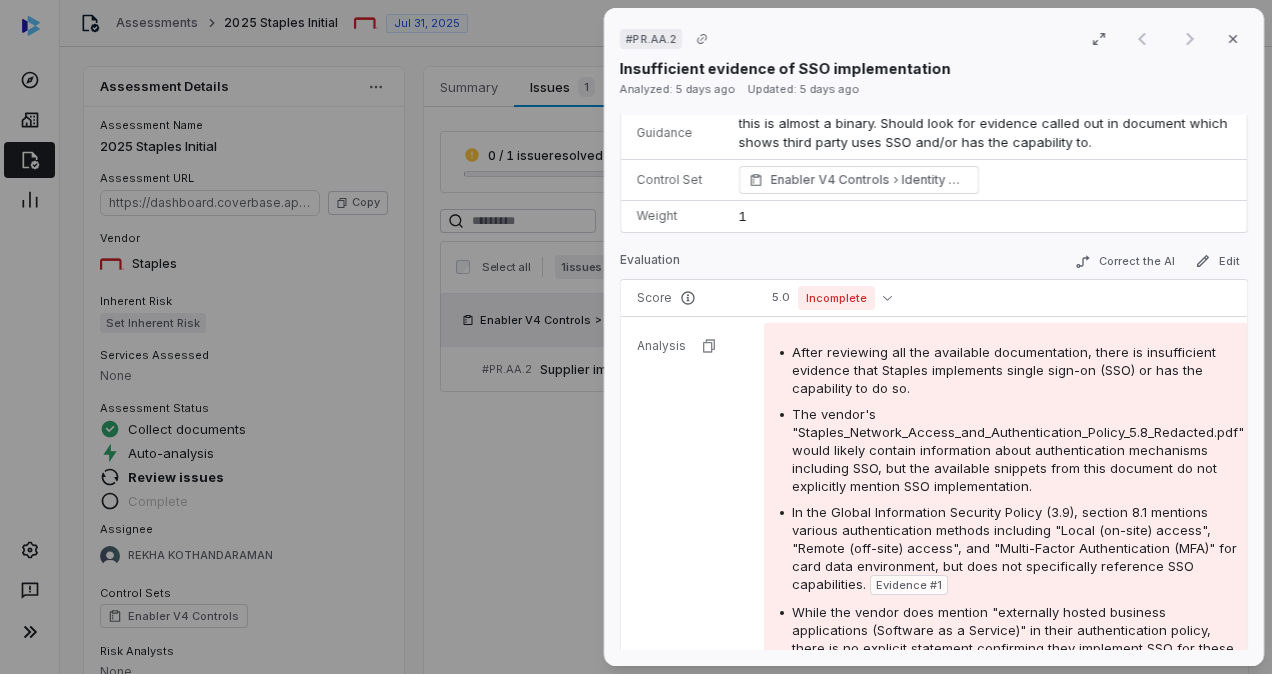 scroll, scrollTop: 160, scrollLeft: 0, axis: vertical 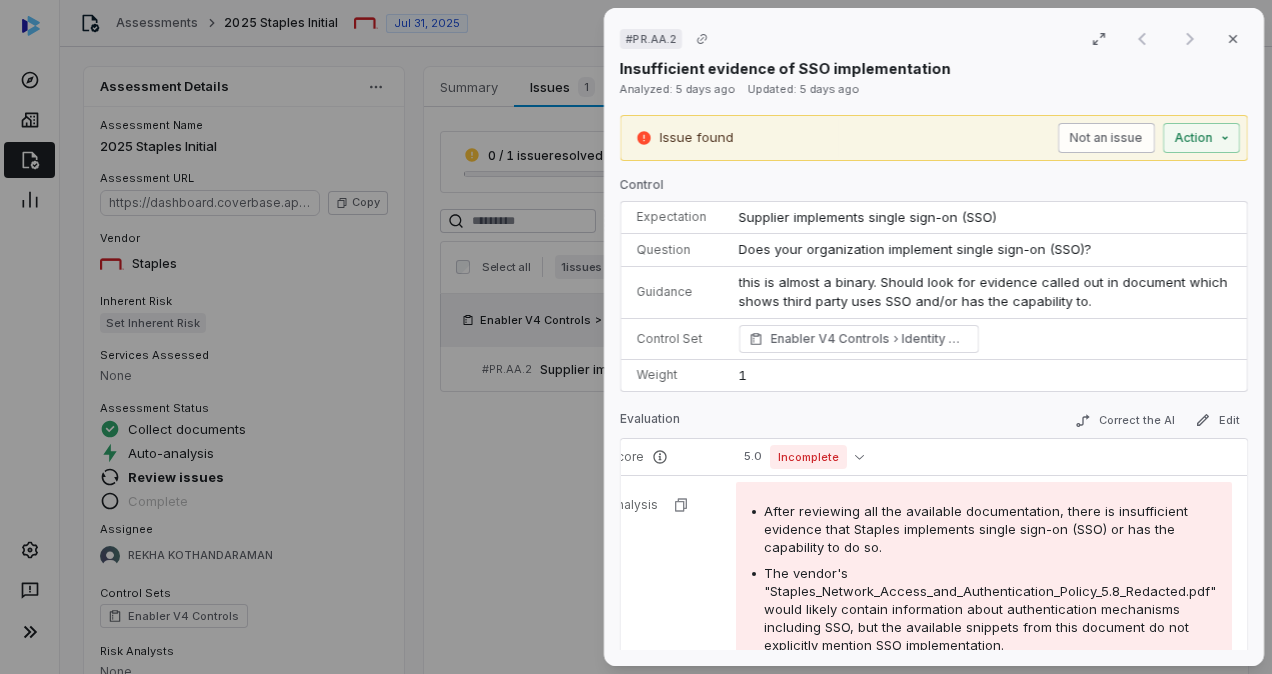click on "Not an issue" at bounding box center (1106, 138) 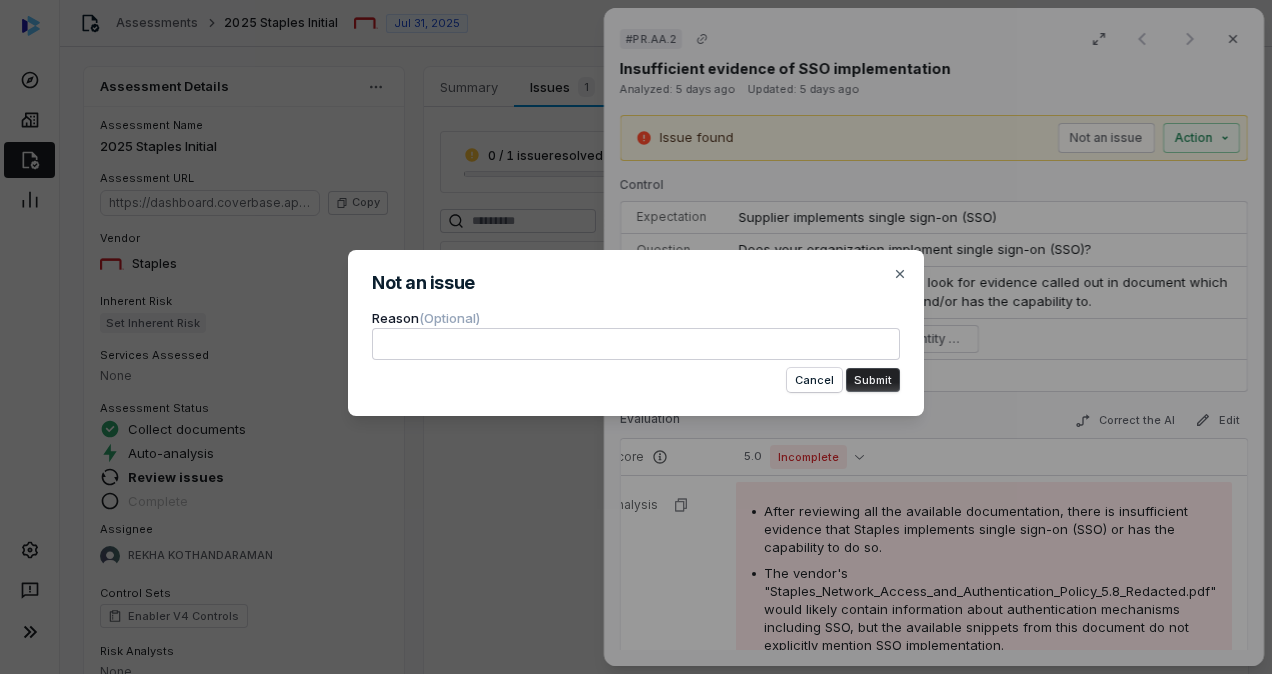 type 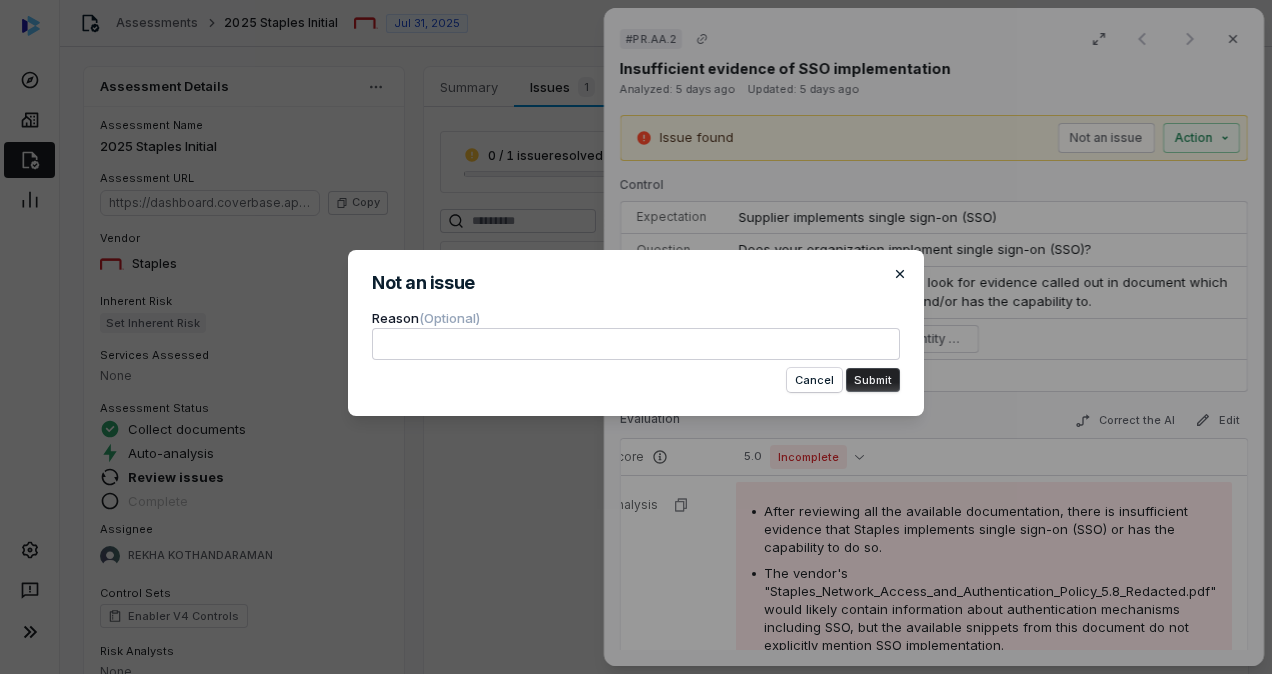 click 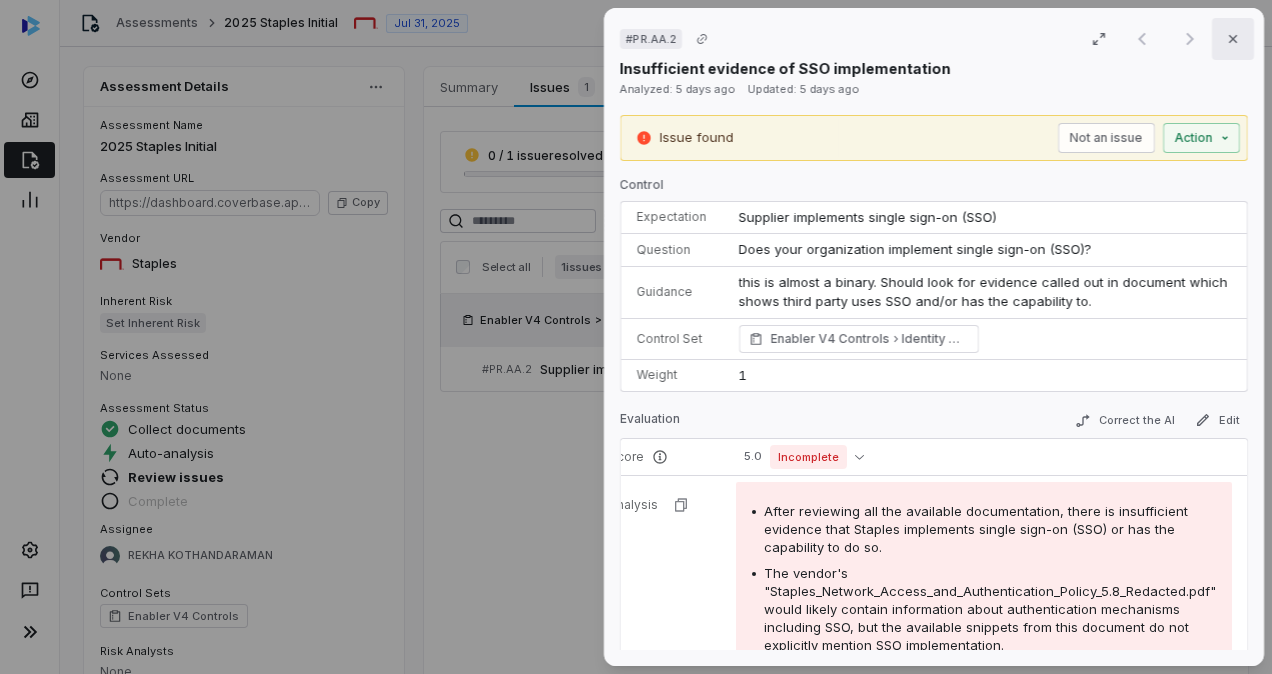 click 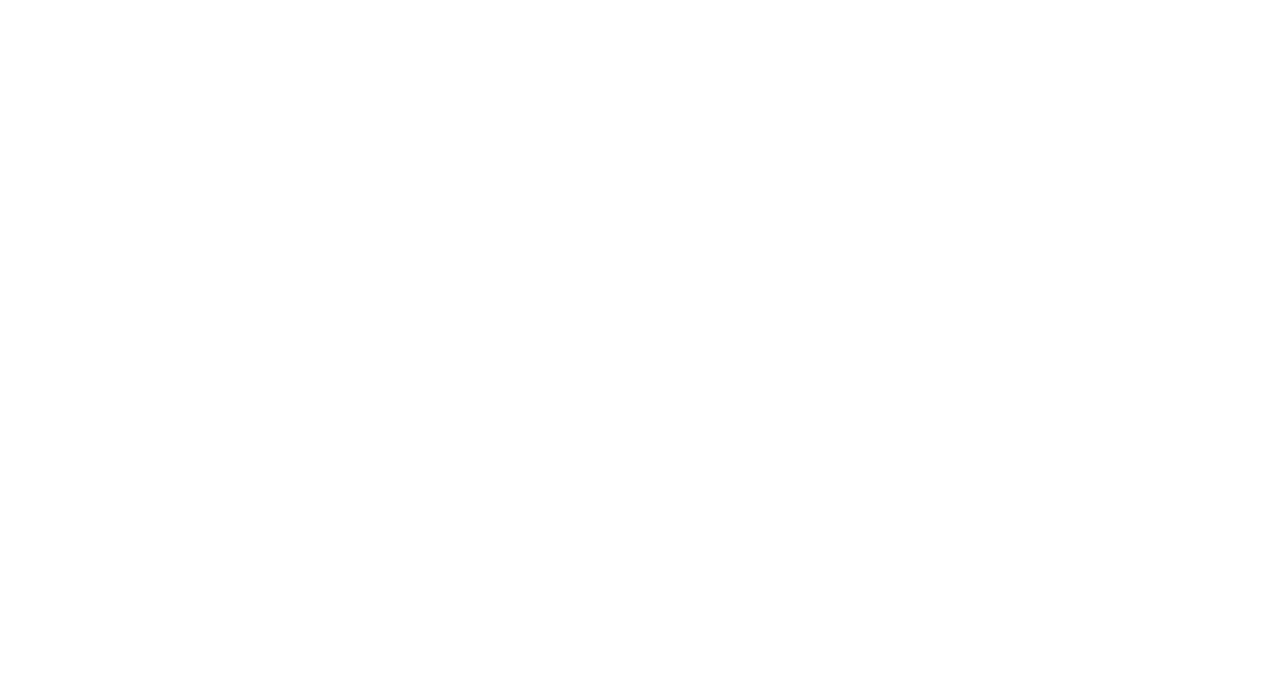 scroll, scrollTop: 0, scrollLeft: 0, axis: both 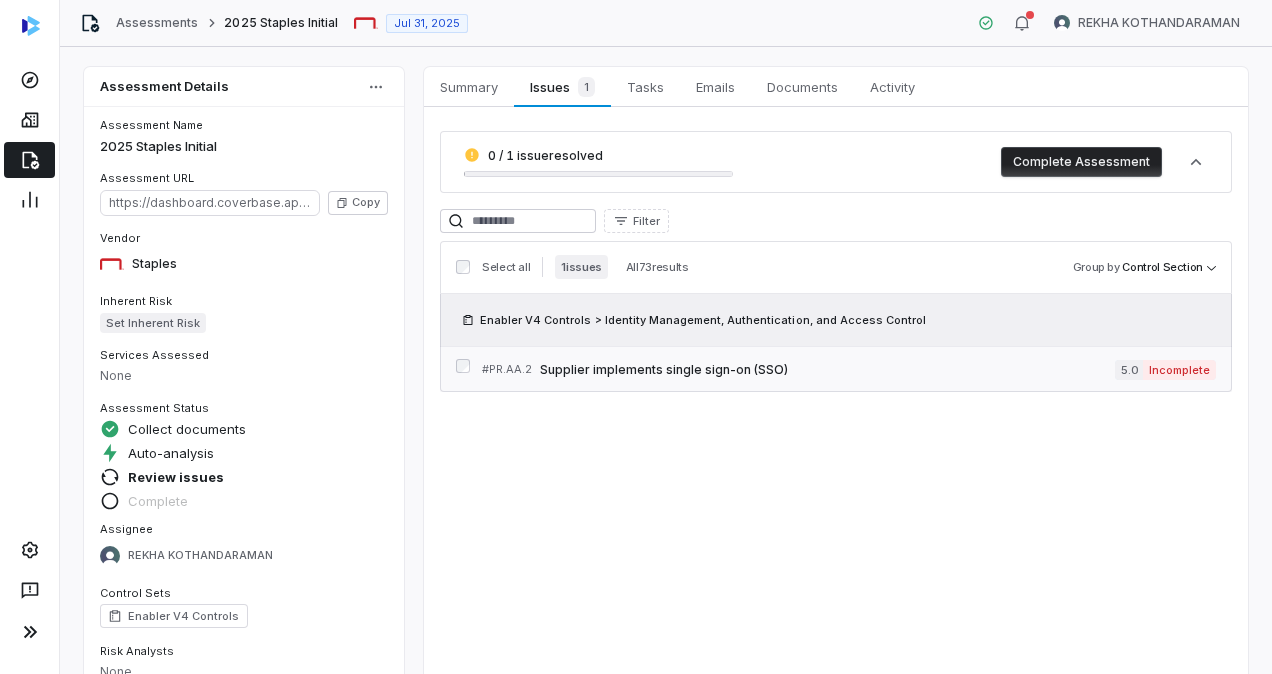 click on "# PR.AA.2 Supplier implements single sign-on (SSO)  5.0 Incomplete" at bounding box center [849, 369] 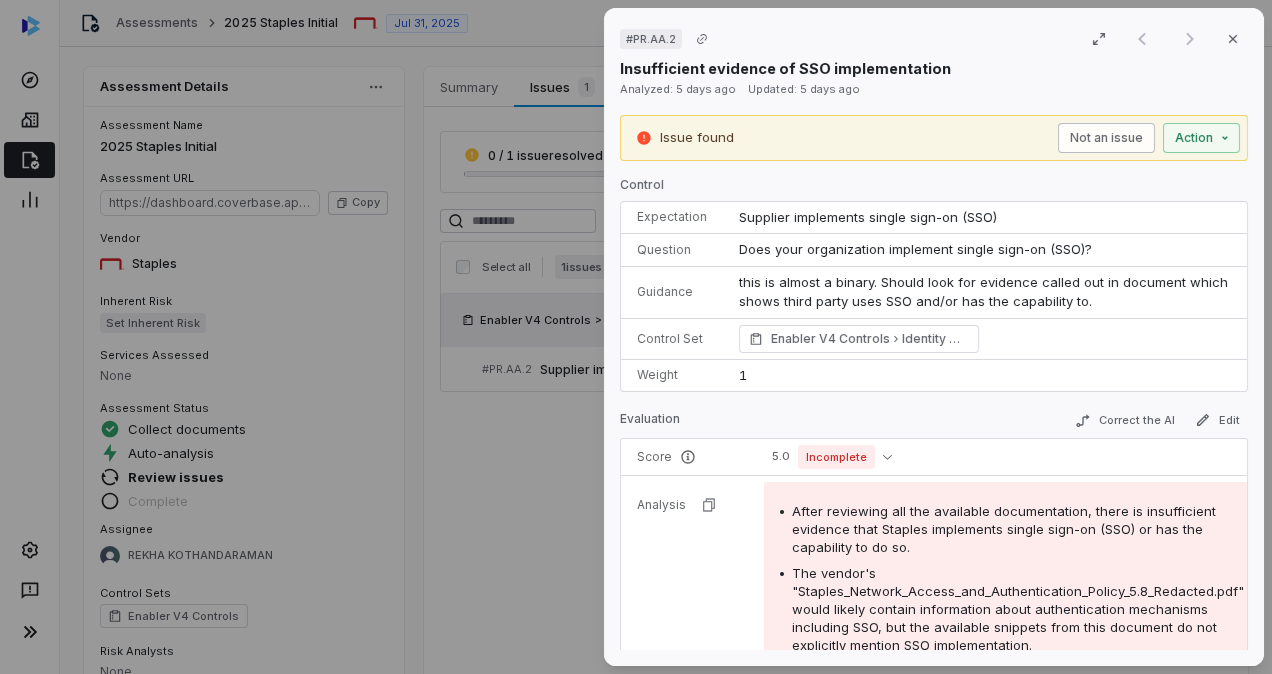 click on "Not an issue" at bounding box center [1106, 138] 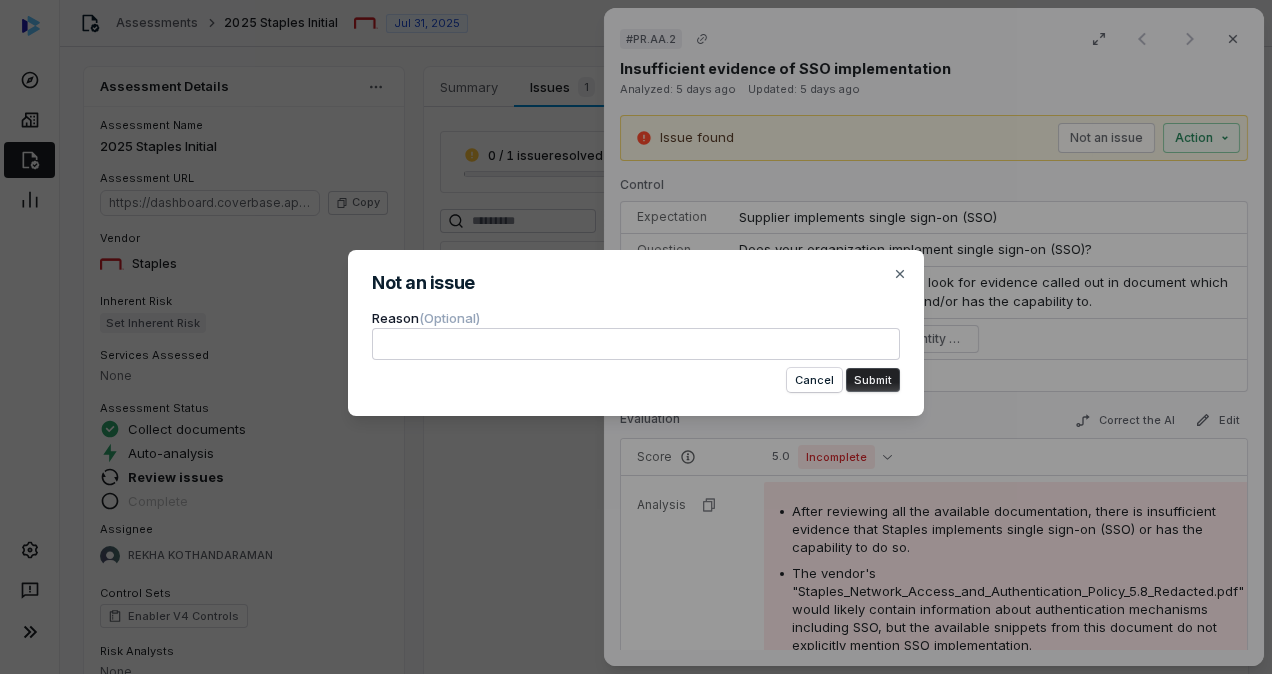 click at bounding box center (636, 344) 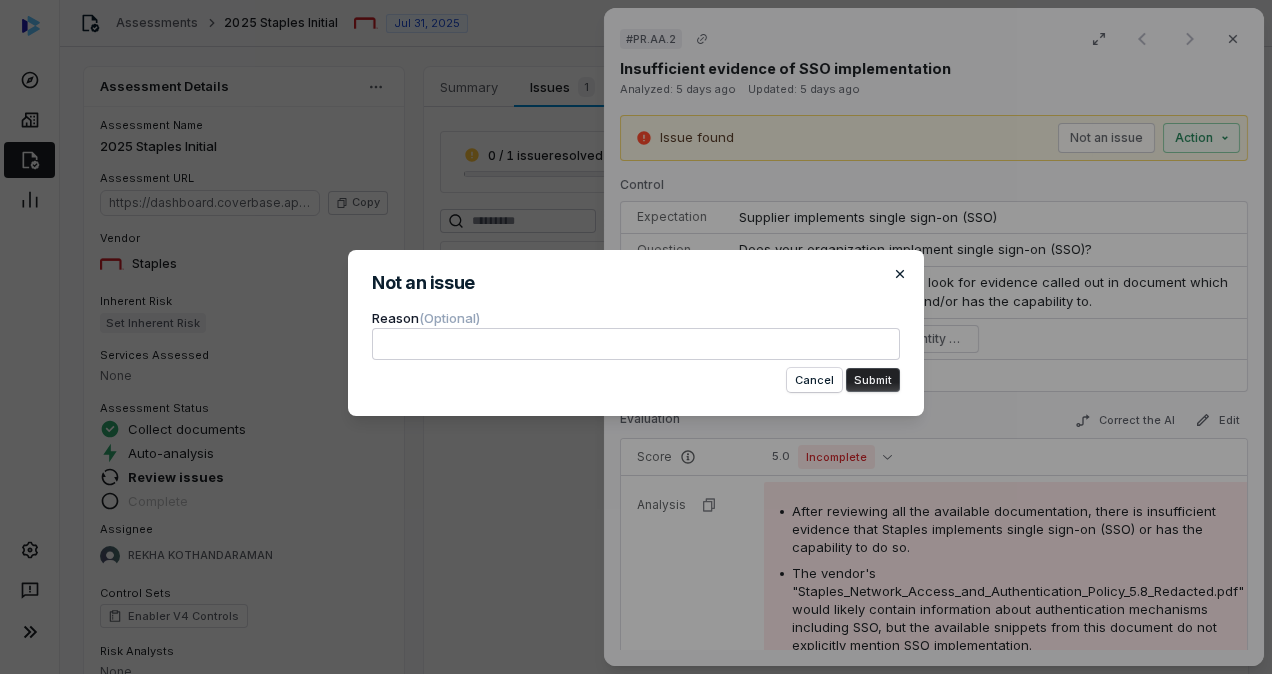 click 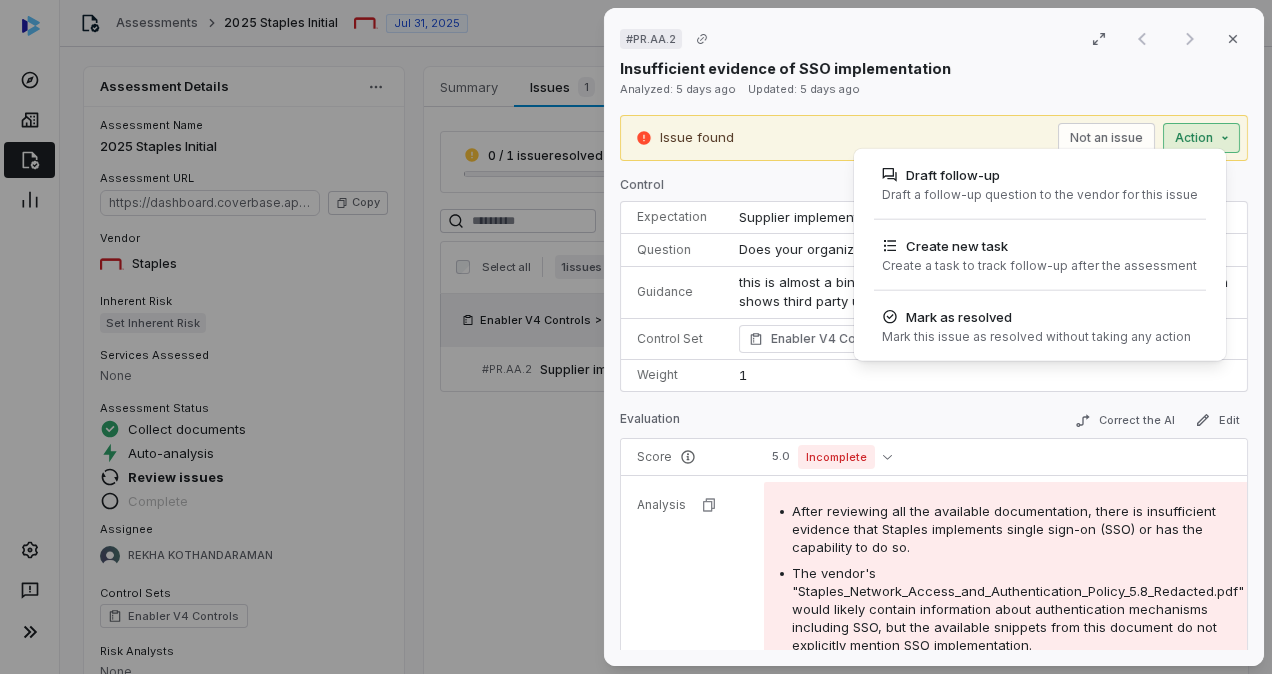 click on "# PR.AA.2 Result 1 of 1 Close Insufficient evidence of SSO implementation Analyzed: 5 days ago Updated: 5 days ago Issue found Not an issue Action Draft follow-up Draft a follow-up question to the vendor for this issue Create new task Create a task to track follow-up after the assessment Mark as resolved Mark this issue as resolved without taking any action Control Expectation Supplier implements single sign-on (SSO)  Question Does your organization implement single sign-on (SSO)?  Guidance this is almost a binary. Should look for evidence called out in document which shows third party uses SSO and/or has the capability to. this is almost a binary. Should look for evidence called out in document which shows third party uses SSO and/or has the capability to. Control Set Enabler V4 Controls Identity Management, Authentication, and Access Control  Weight 1 Evaluation Correct the AI Edit   Score 5.0 Incomplete Analysis Evidence # 1 Evidence # 1 Category Incomplete response Evidence Evidence # 1 page  16 Text No" at bounding box center [636, 337] 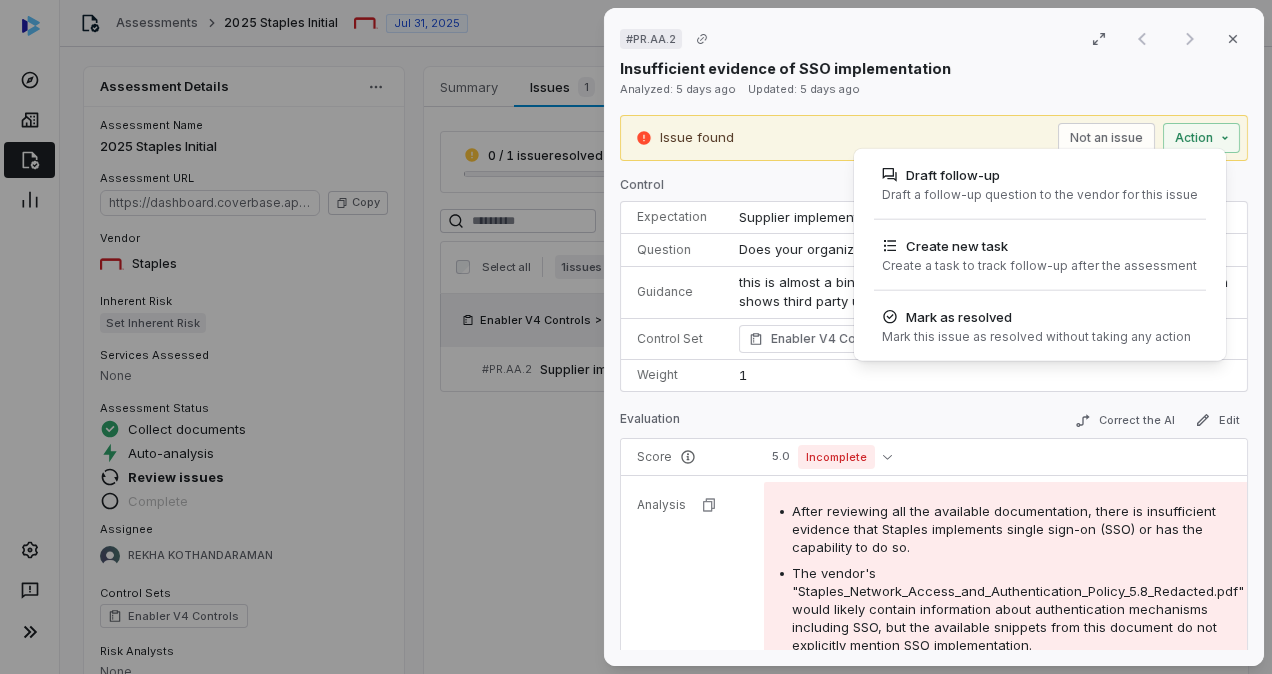 click on "# PR.AA.2 Result 1 of 1 Close Insufficient evidence of SSO implementation Analyzed: 5 days ago Updated: 5 days ago Issue found Not an issue Action Draft follow-up Draft a follow-up question to the vendor for this issue Create new task Create a task to track follow-up after the assessment Mark as resolved Mark this issue as resolved without taking any action Control Expectation Supplier implements single sign-on (SSO)  Question Does your organization implement single sign-on (SSO)?  Guidance this is almost a binary. Should look for evidence called out in document which shows third party uses SSO and/or has the capability to. this is almost a binary. Should look for evidence called out in document which shows third party uses SSO and/or has the capability to. Control Set Enabler V4 Controls Identity Management, Authentication, and Access Control  Weight 1 Evaluation Correct the AI Edit   Score 5.0 Incomplete Analysis Evidence # 1 Evidence # 1 Category Incomplete response Evidence Evidence # 1 page  16 Text No" at bounding box center (636, 337) 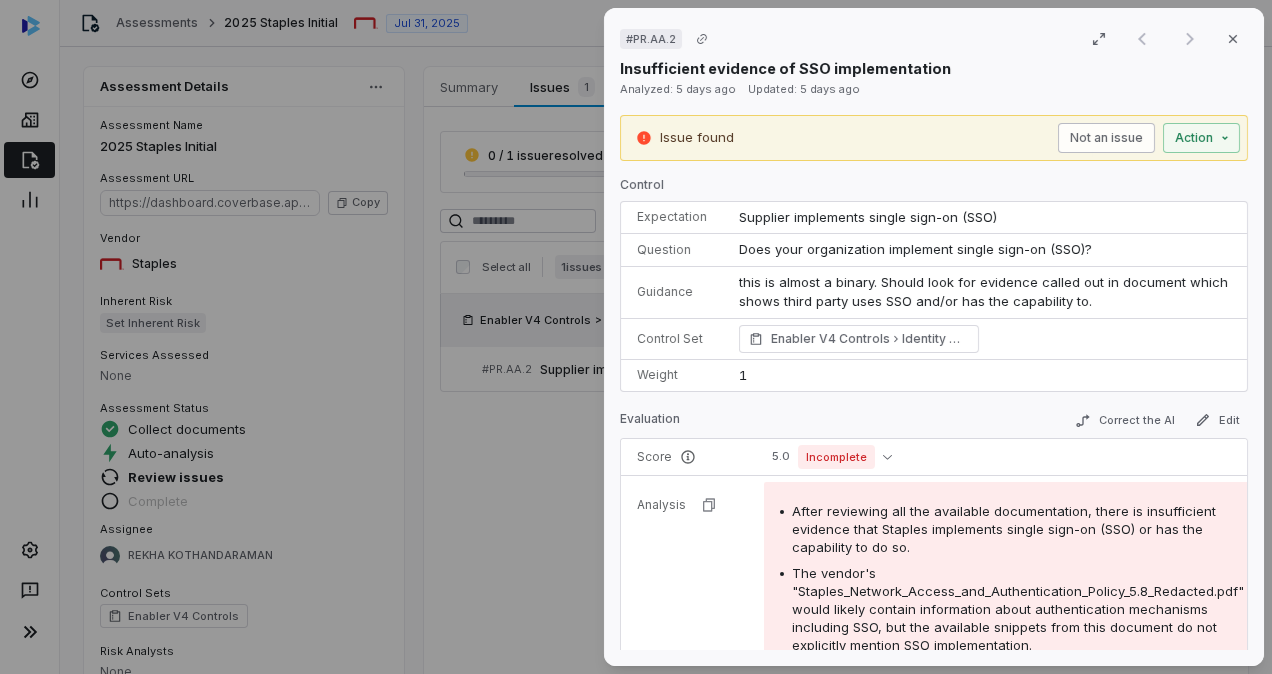 click on "Not an issue" at bounding box center [1106, 138] 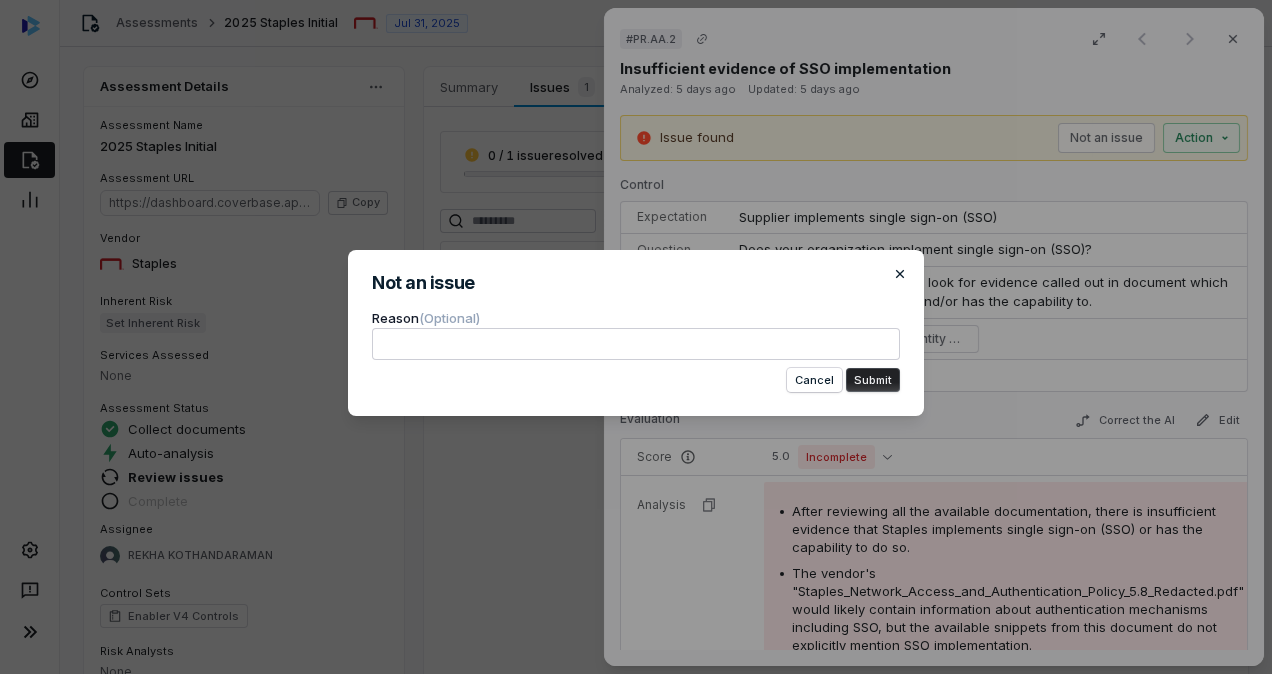 click 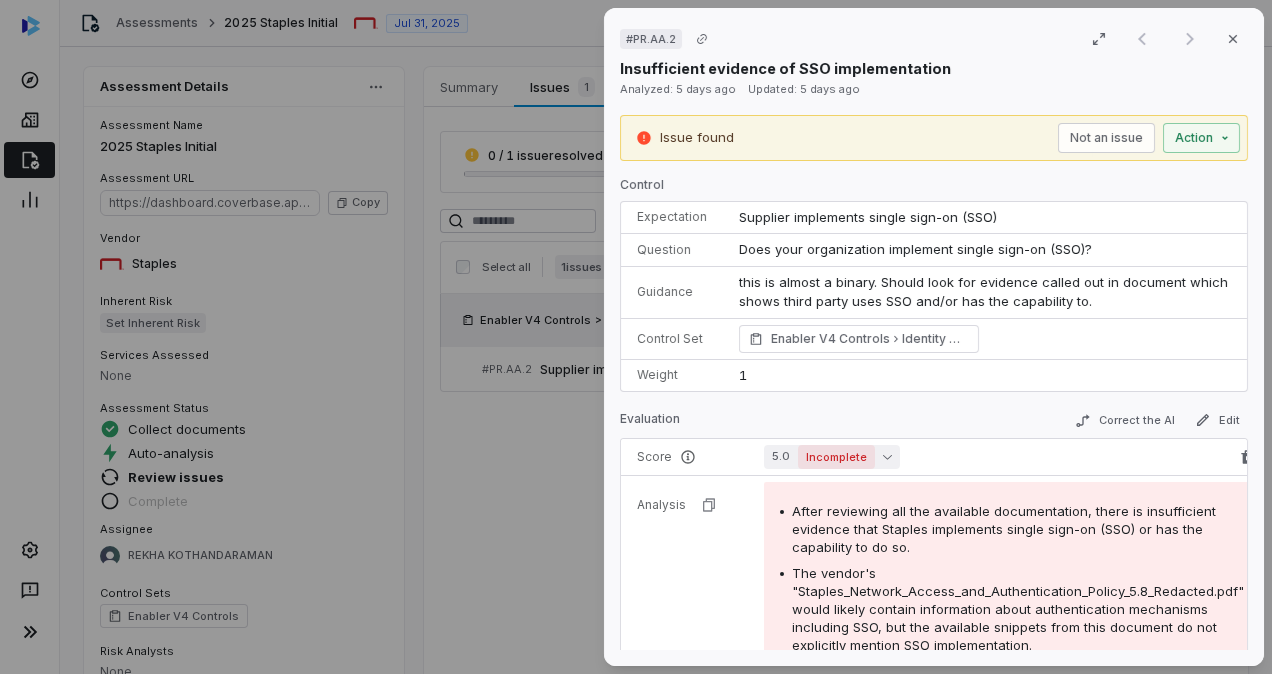 click 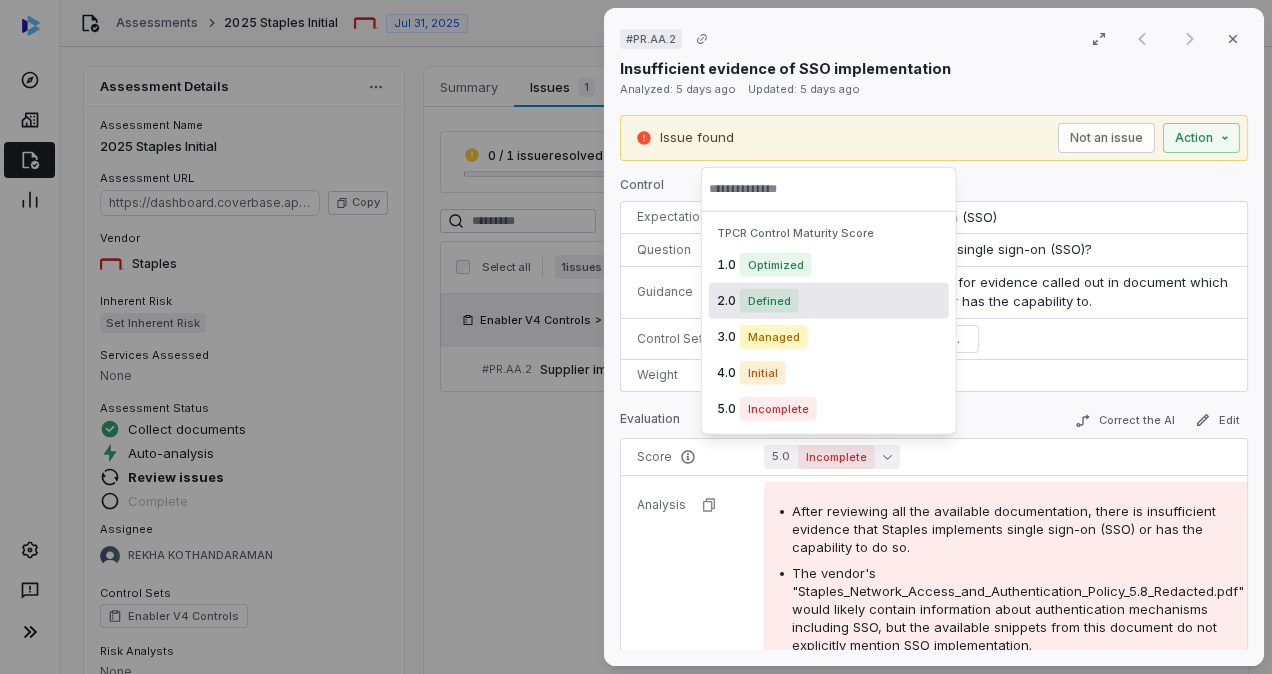 click on "2.0 Defined" at bounding box center (829, 301) 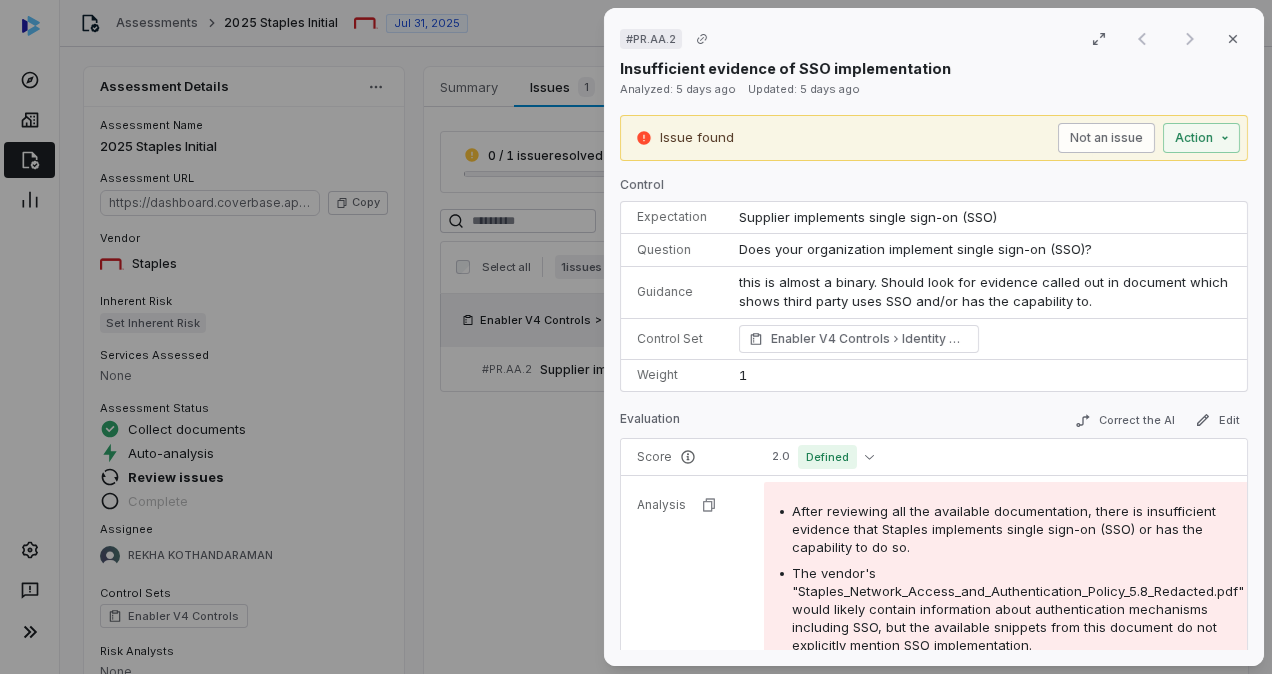 click on "Not an issue" at bounding box center (1106, 138) 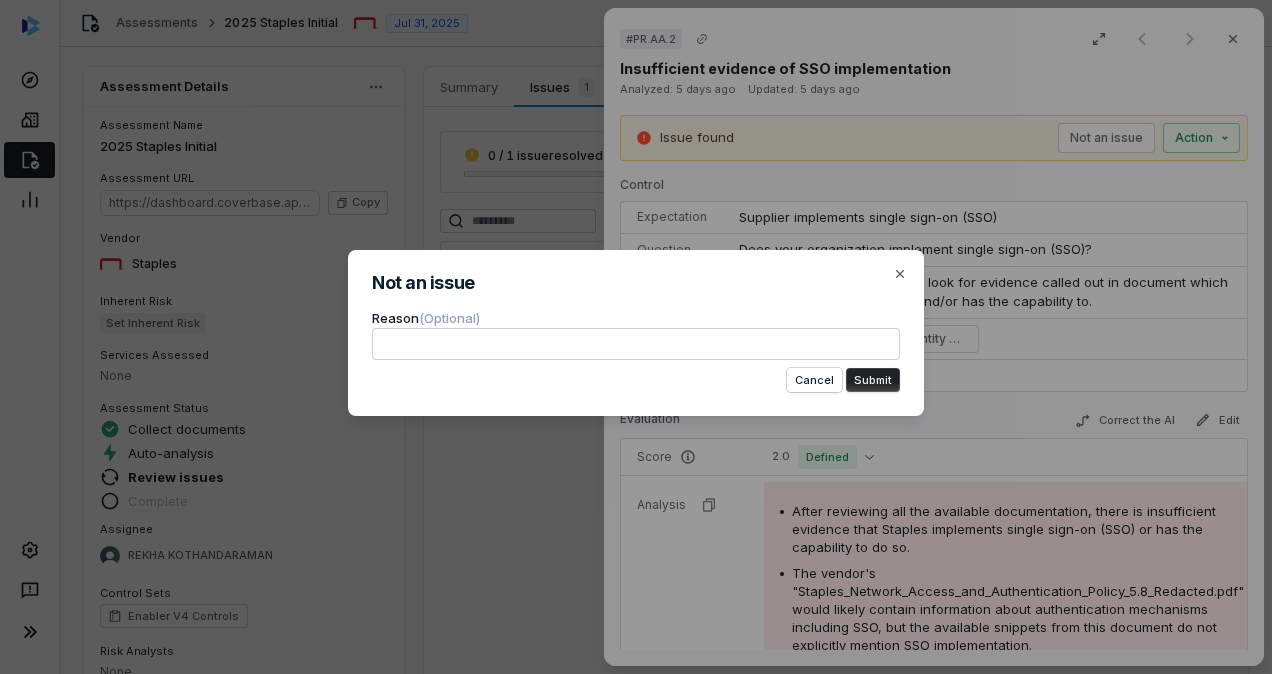 click at bounding box center [636, 344] 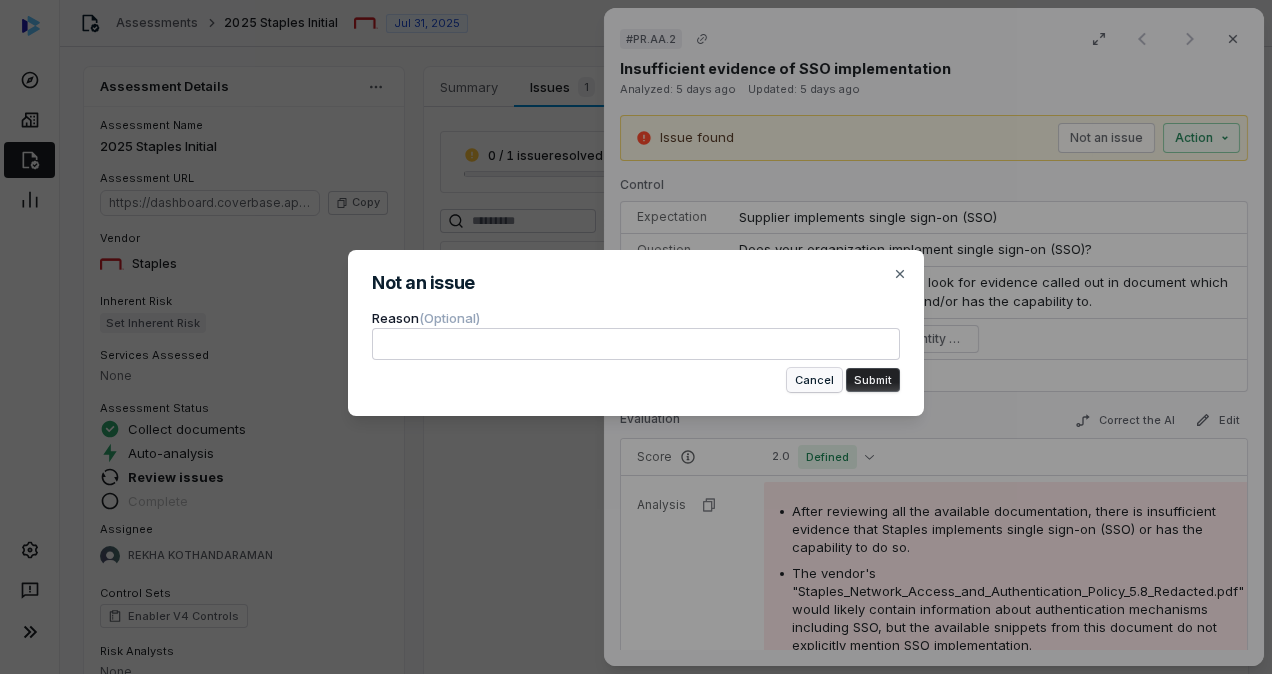 click on "Cancel" at bounding box center (814, 380) 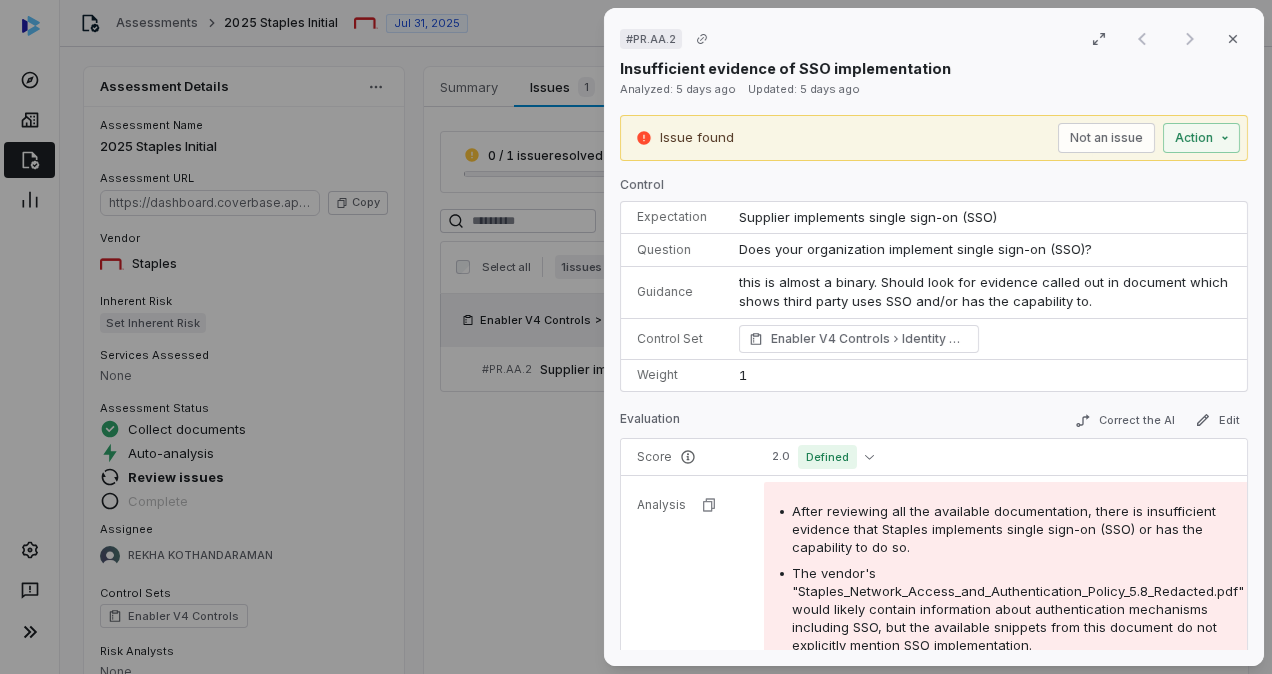 click on "# PR.AA.2" at bounding box center [651, 39] 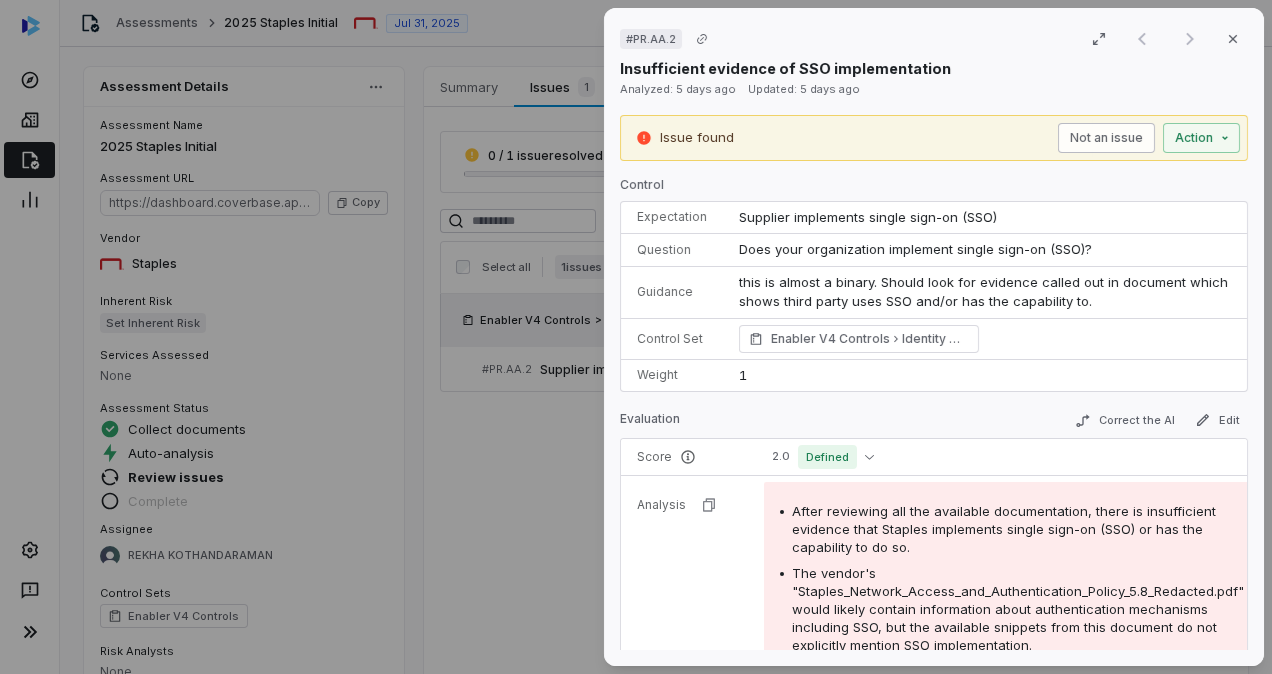 click on "Not an issue" at bounding box center [1106, 138] 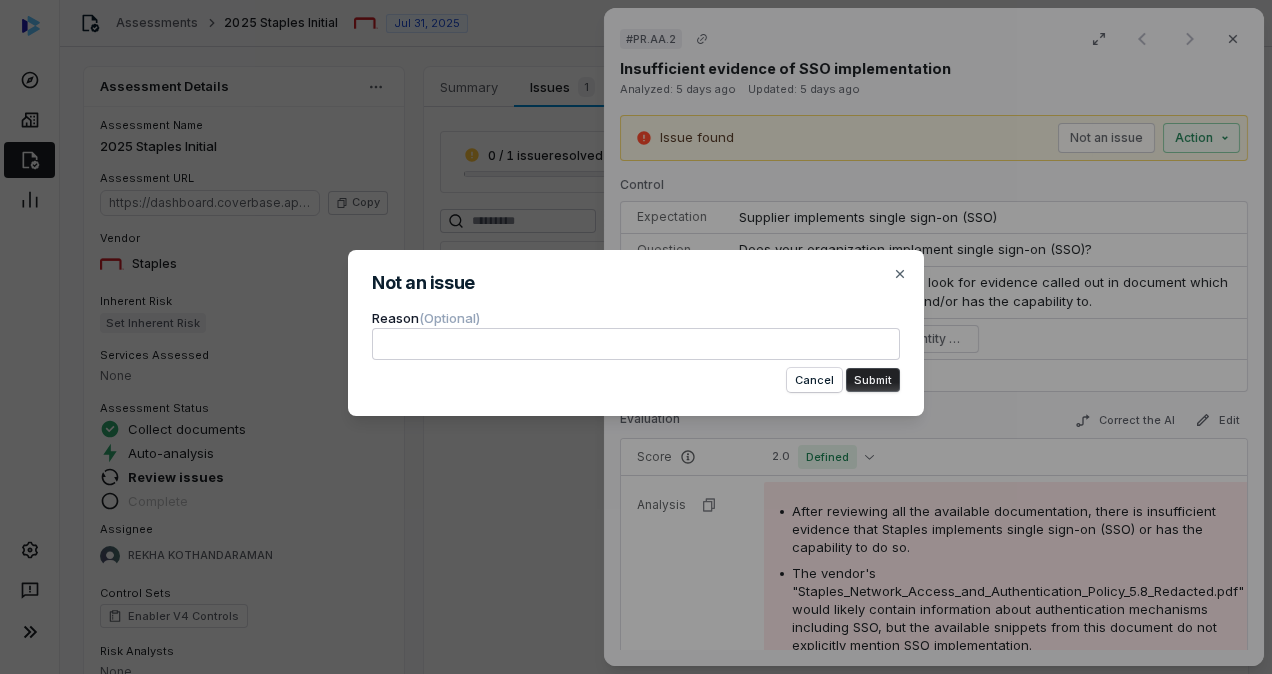 click at bounding box center [636, 344] 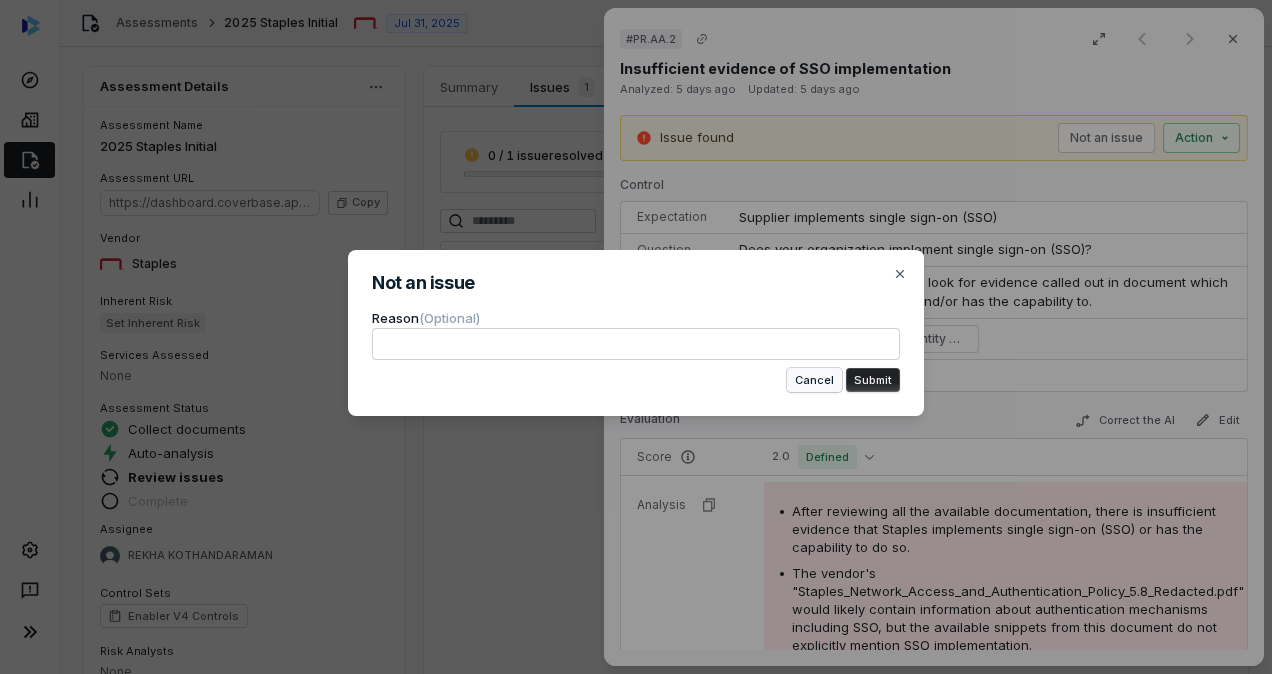 drag, startPoint x: 470, startPoint y: 344, endPoint x: 813, endPoint y: 382, distance: 345.09854 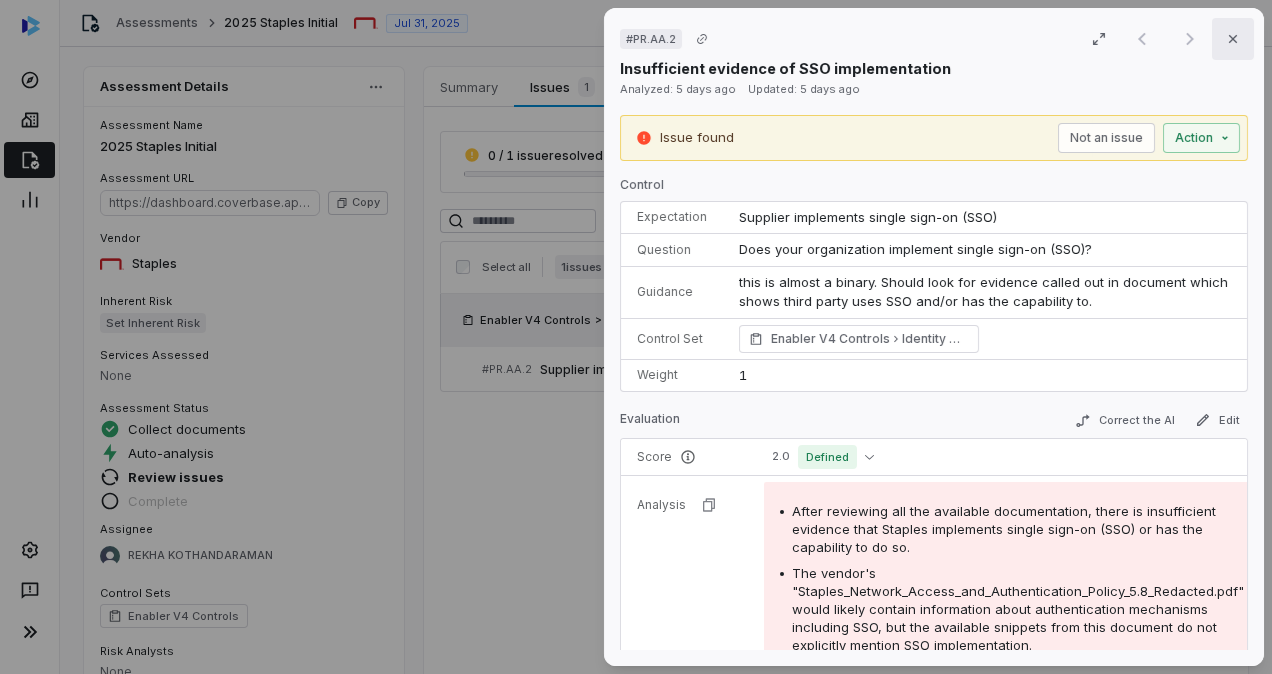 click on "Close" at bounding box center (1233, 39) 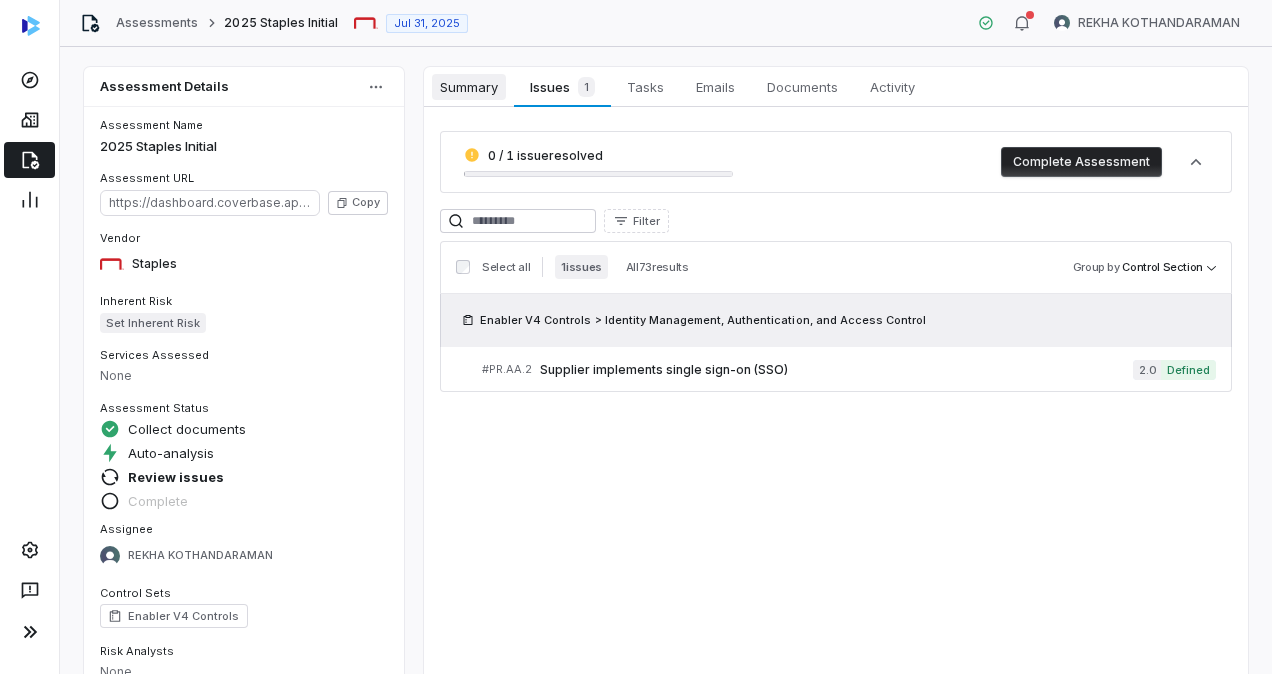 click on "Summary" at bounding box center [469, 87] 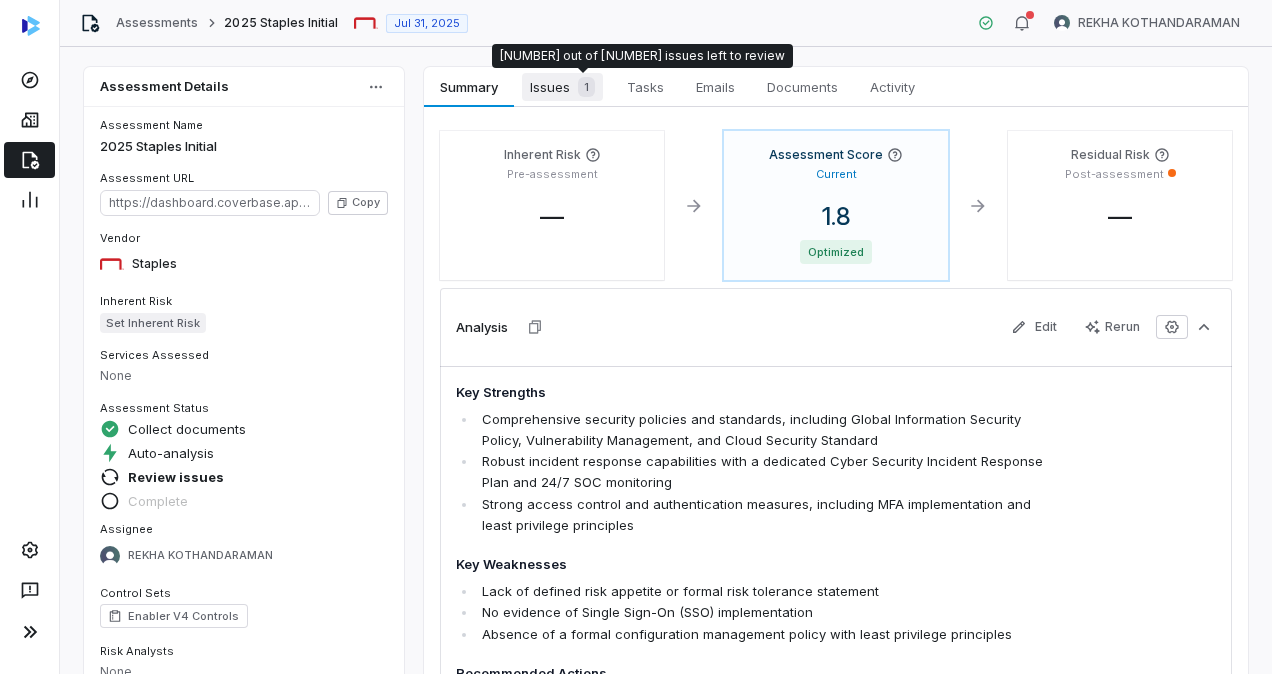click on "1" at bounding box center (582, 87) 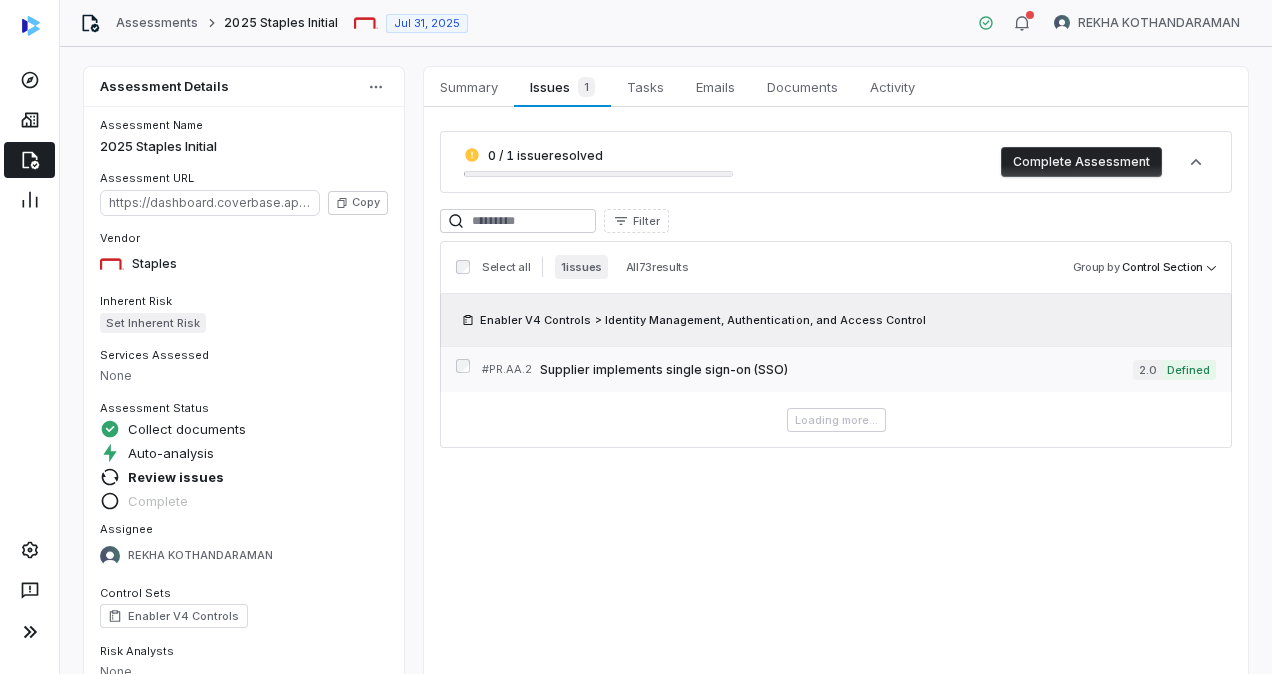click on "# PR.AA.2 Supplier implements single sign-on (SSO)" at bounding box center [807, 369] 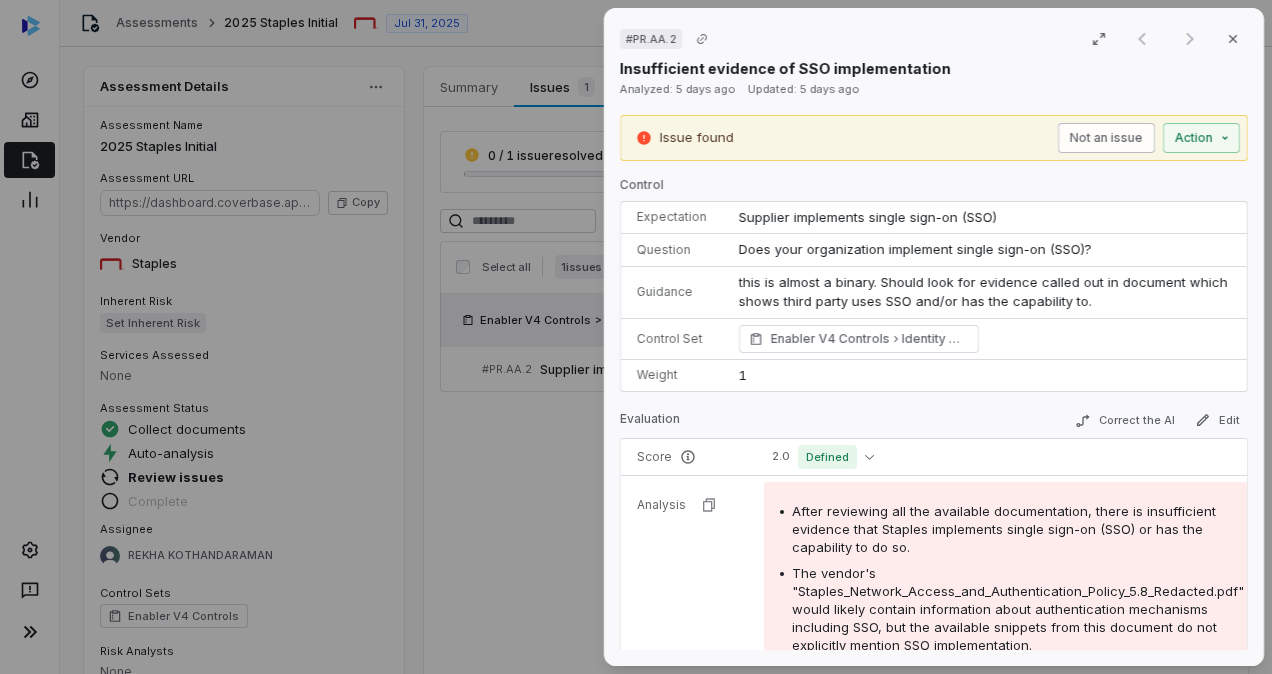 click on "Not an issue" at bounding box center (1106, 138) 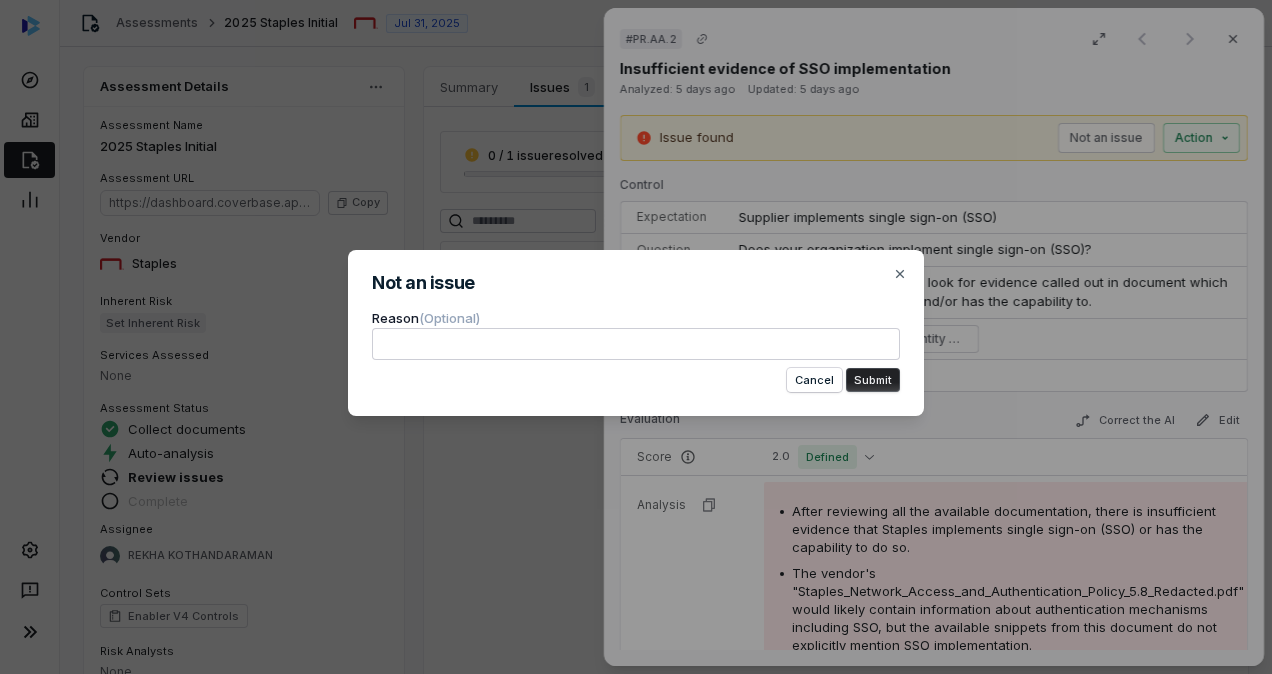 click at bounding box center [636, 344] 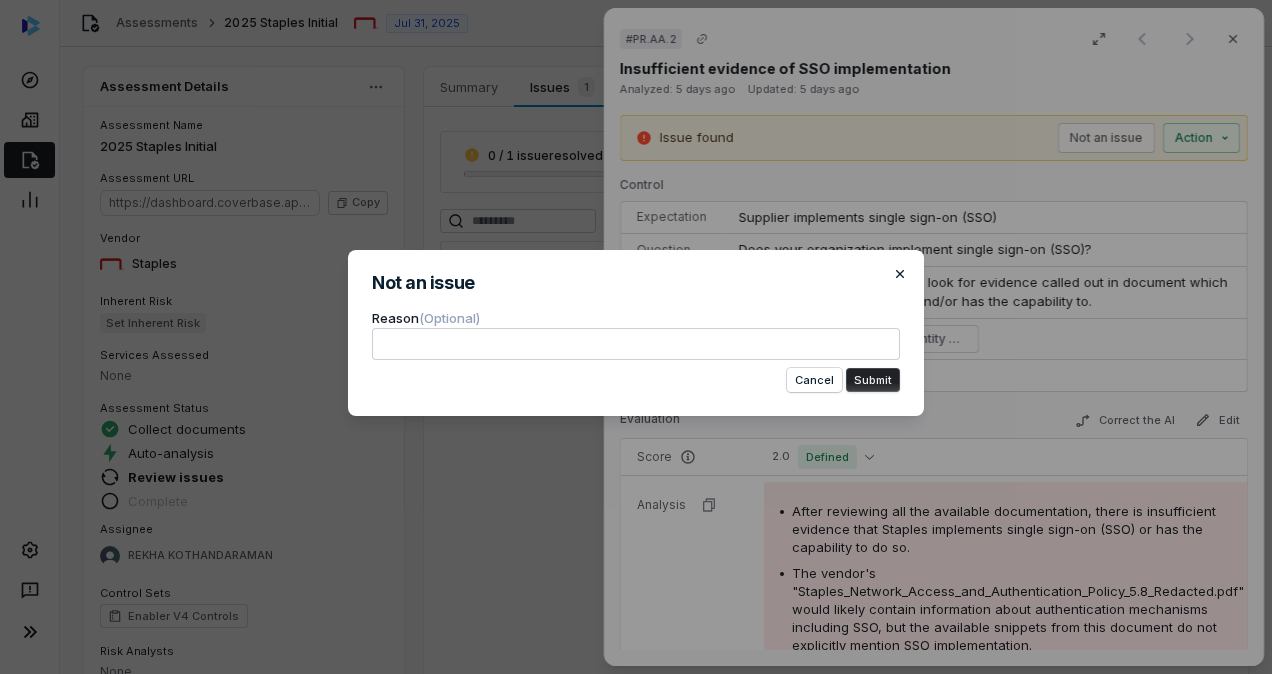 click 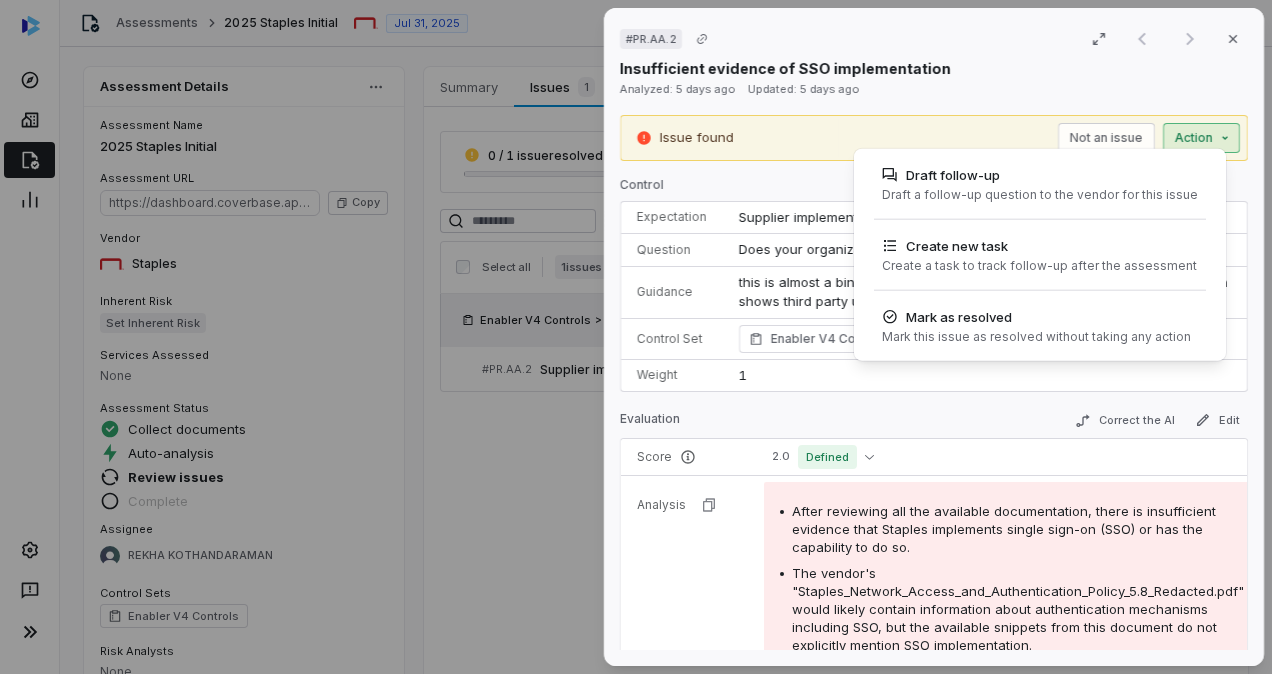 click on "# PR.AA.2 Result 1 of 1 Close Insufficient evidence of SSO implementation Analyzed: 5 days ago Updated: 5 days ago Issue found Not an issue Action Draft follow-up Draft a follow-up question to the vendor for this issue Create new task Create a task to track follow-up after the assessment Mark as resolved Mark this issue as resolved without taking any action Control Expectation Supplier implements single sign-on (SSO)  Question Does your organization implement single sign-on (SSO)?  Guidance this is almost a binary. Should look for evidence called out in document which shows third party uses SSO and/or has the capability to. this is almost a binary. Should look for evidence called out in document which shows third party uses SSO and/or has the capability to. Control Set Enabler V4 Controls Identity Management, Authentication, and Access Control  Weight 1 Evaluation Correct the AI Edit   Score 2.0 Defined Analysis Evidence # 1 Evidence # 1 Category Incomplete response Evidence Evidence # 1 page  16 Text Preview" at bounding box center (636, 337) 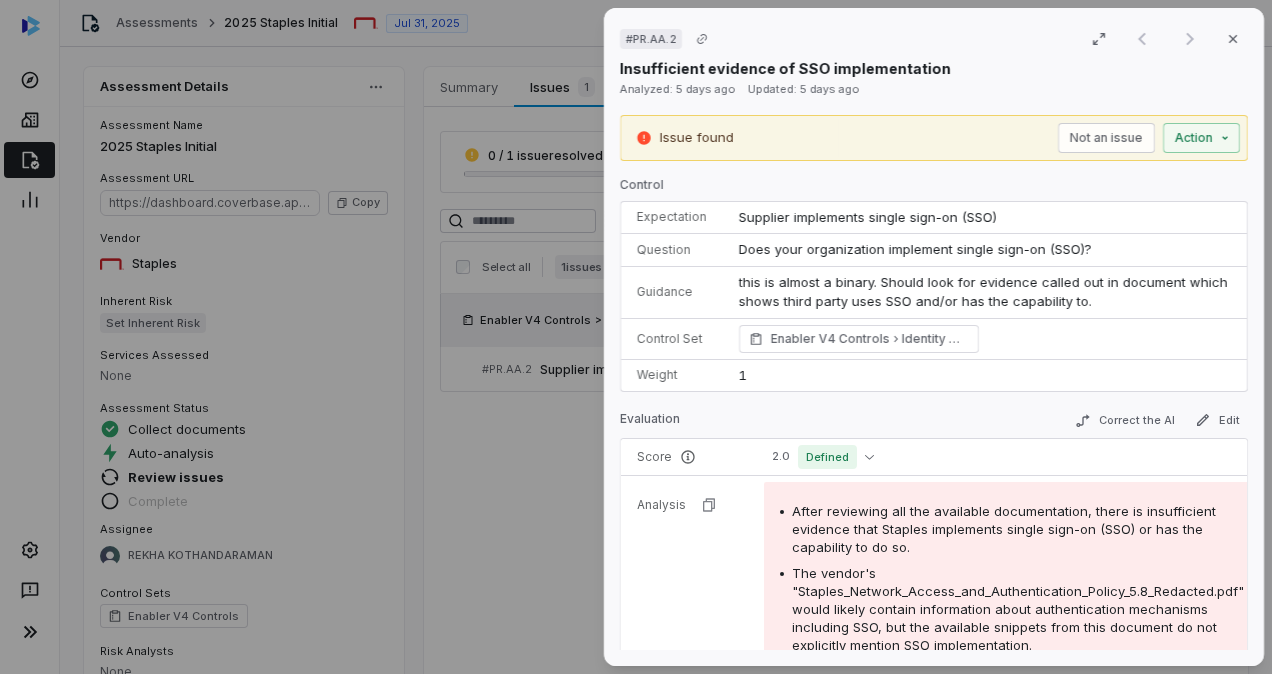 click on "# PR.AA.2 Result 1 of 1 Close Insufficient evidence of SSO implementation Analyzed: 5 days ago Updated: 5 days ago Issue found Not an issue Action Control Expectation Supplier implements single sign-on (SSO)  Question Does your organization implement single sign-on (SSO)?  Guidance this is almost a binary. Should look for evidence called out in document which shows third party uses SSO and/or has the capability to. this is almost a binary. Should look for evidence called out in document which shows third party uses SSO and/or has the capability to. Control Set Enabler V4 Controls Identity Management, Authentication, and Access Control  Weight 1 Evaluation Correct the AI Edit   Score 2.0 Defined Analysis After reviewing all the available documentation, there is insufficient evidence that Staples implements single sign-on (SSO) or has the capability to do so. Evidence # 1 Evidence # 1 Category Incomplete response Evidence Evidence # 1 Staples_Global_Information_Security_Policy_3.9_Redacted.pdf page  16 Text No" at bounding box center (636, 337) 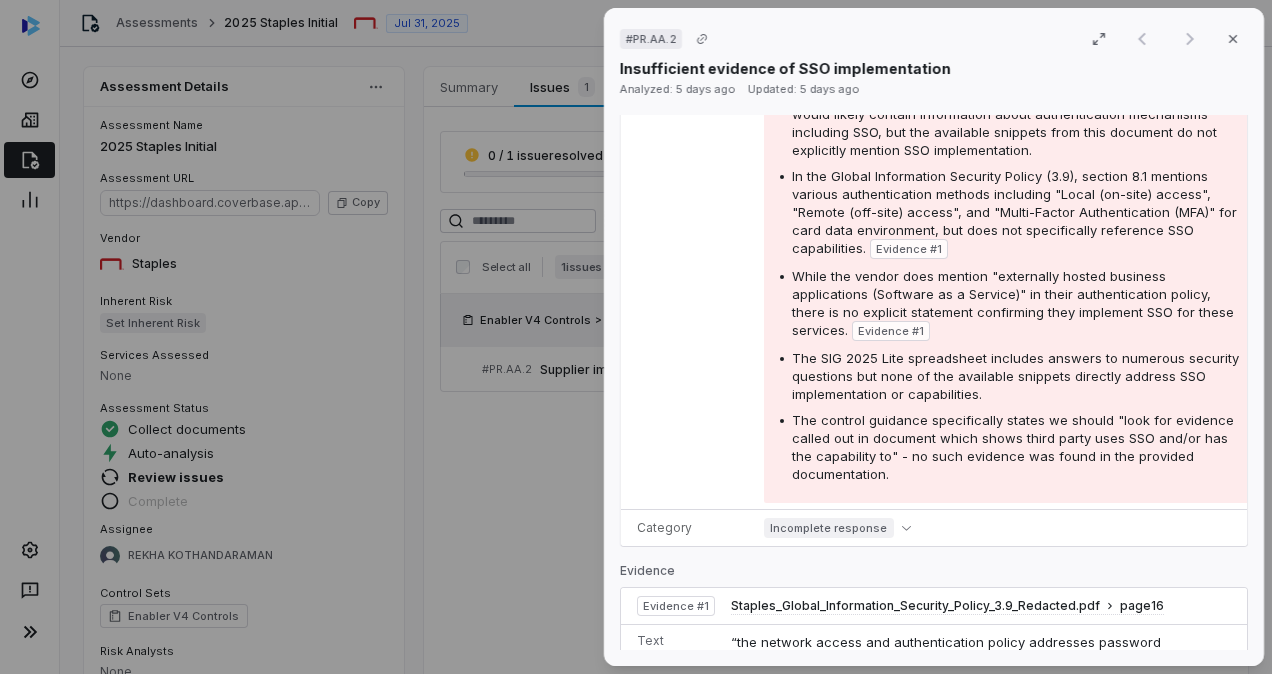 scroll, scrollTop: 0, scrollLeft: 0, axis: both 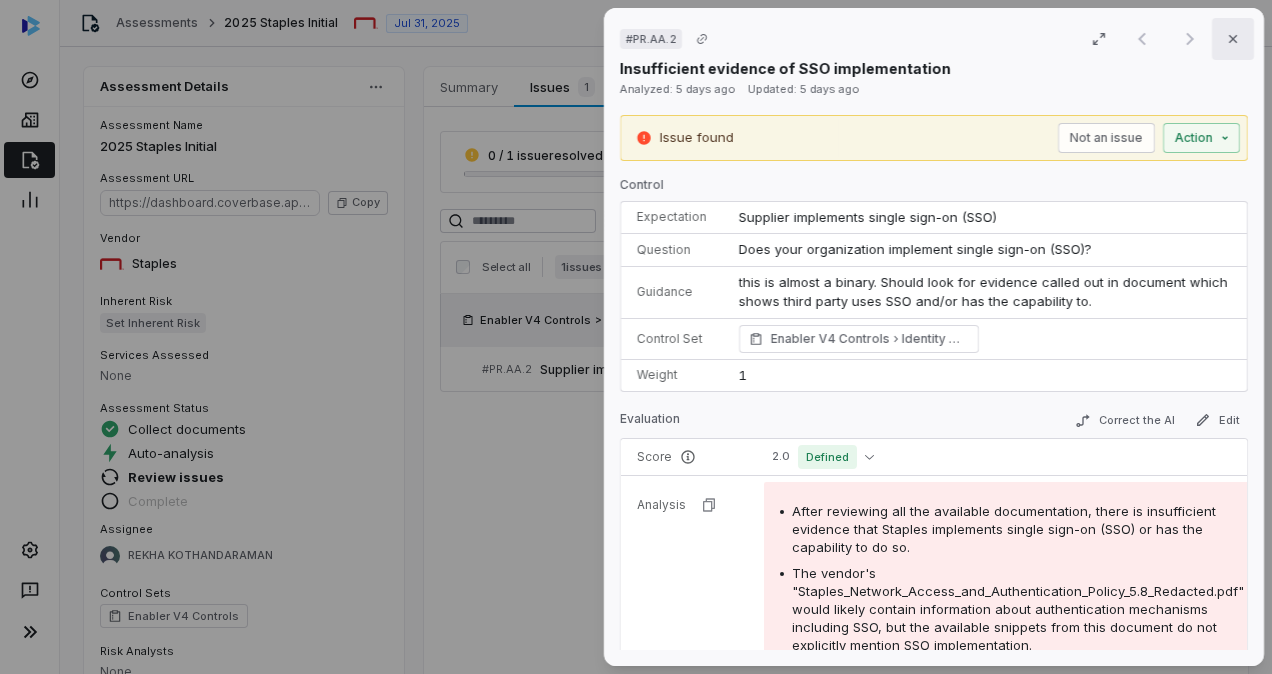 click on "Close" at bounding box center (1233, 39) 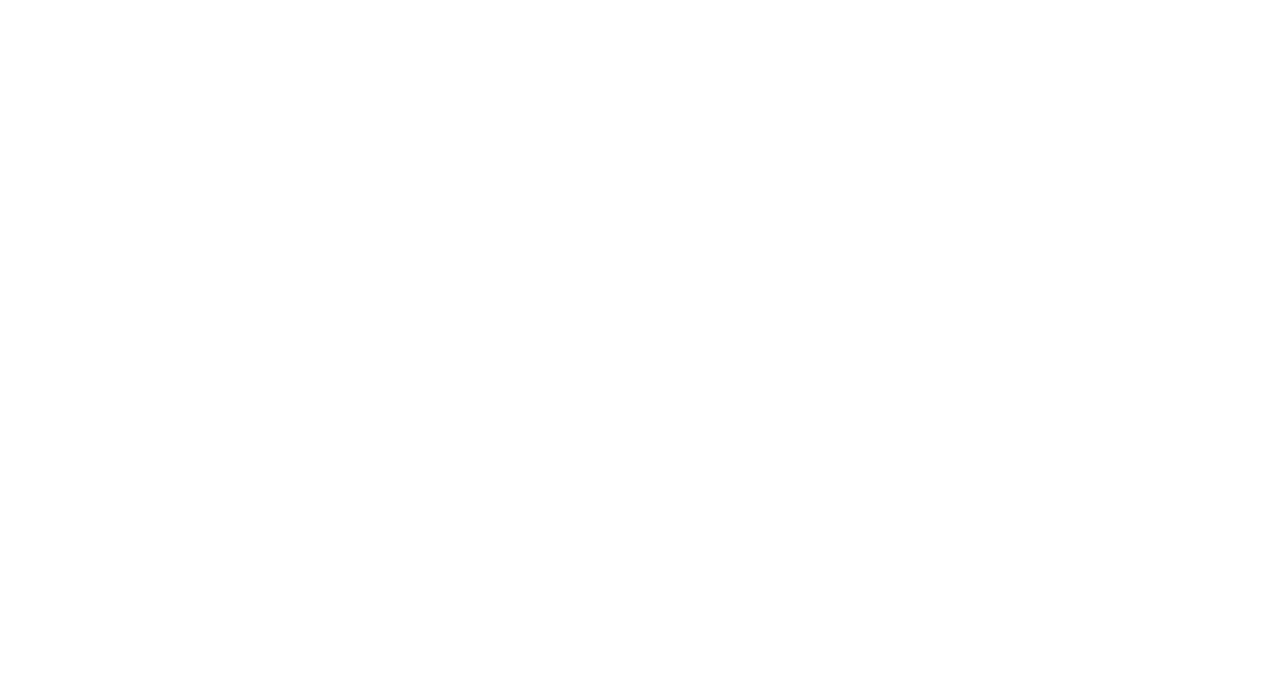 scroll, scrollTop: 0, scrollLeft: 0, axis: both 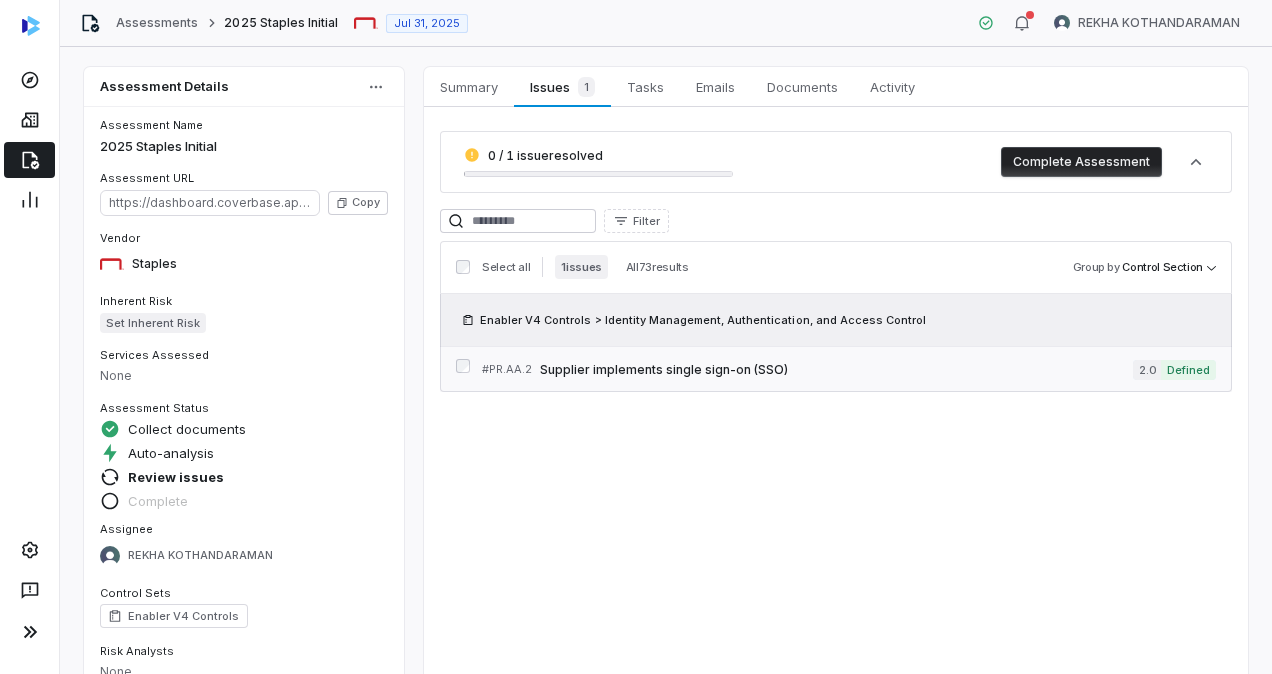 click on "# PR.AA.2 Supplier implements single sign-on (SSO)  2.0 Defined" at bounding box center [849, 369] 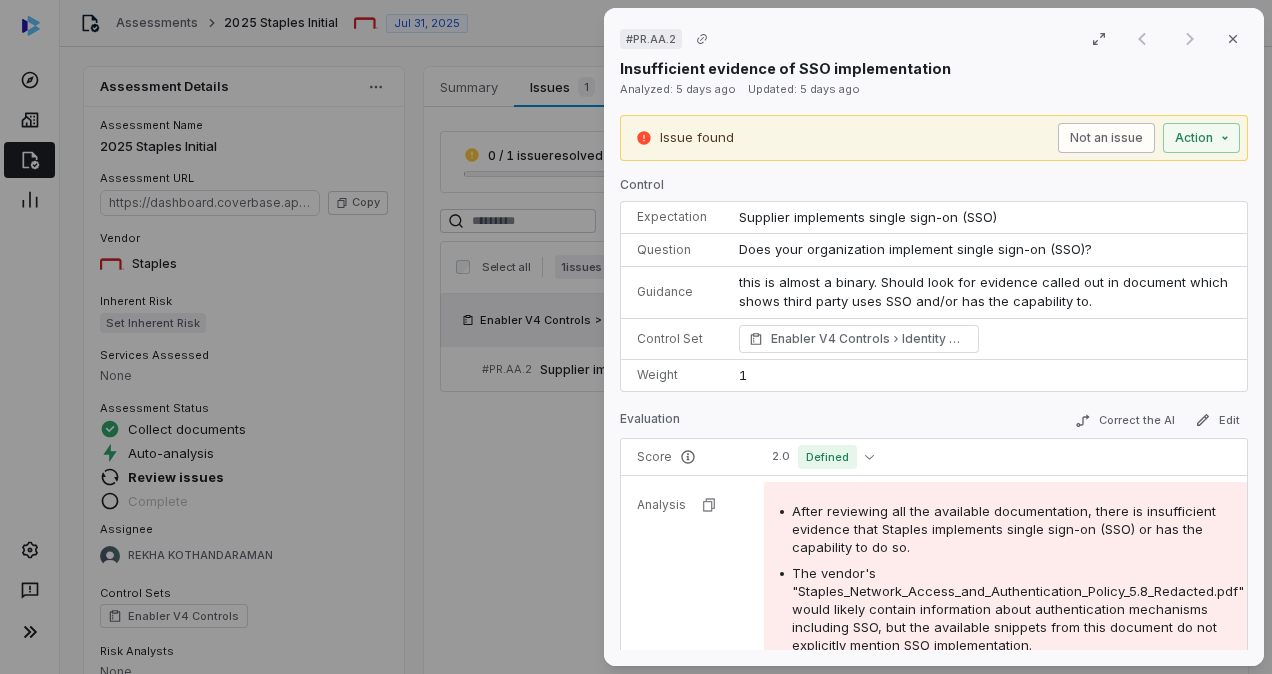click on "Not an issue" at bounding box center [1106, 138] 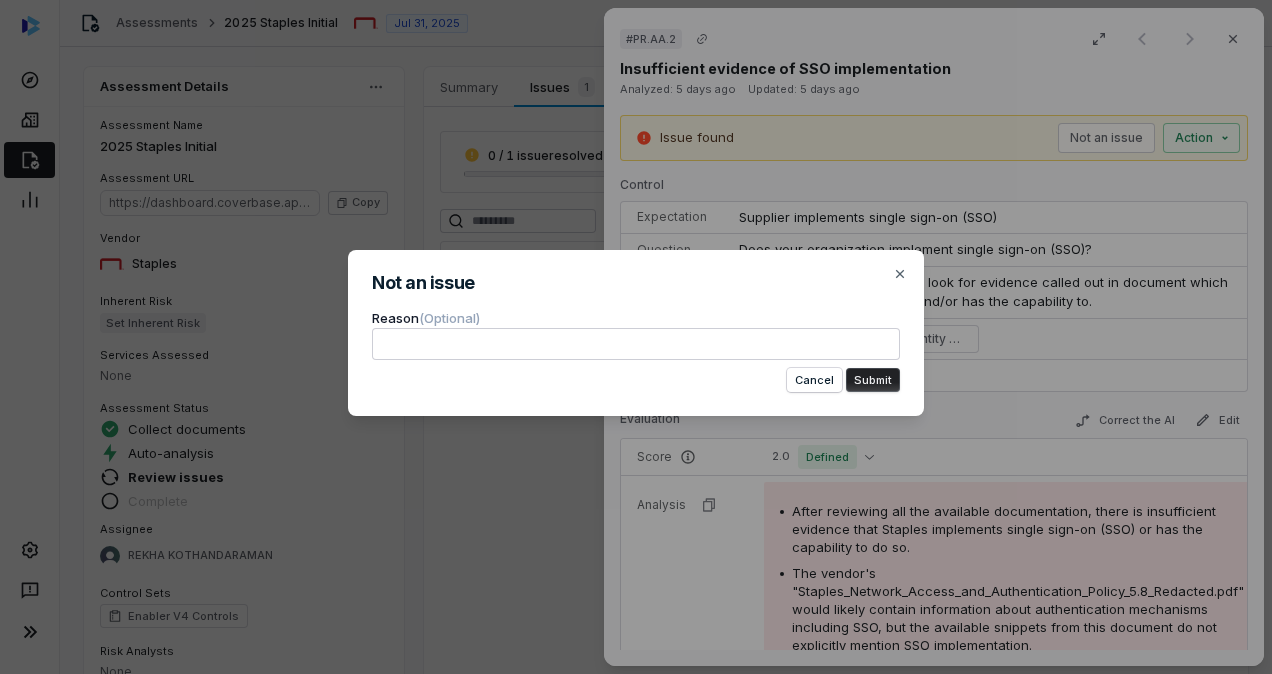click at bounding box center (636, 344) 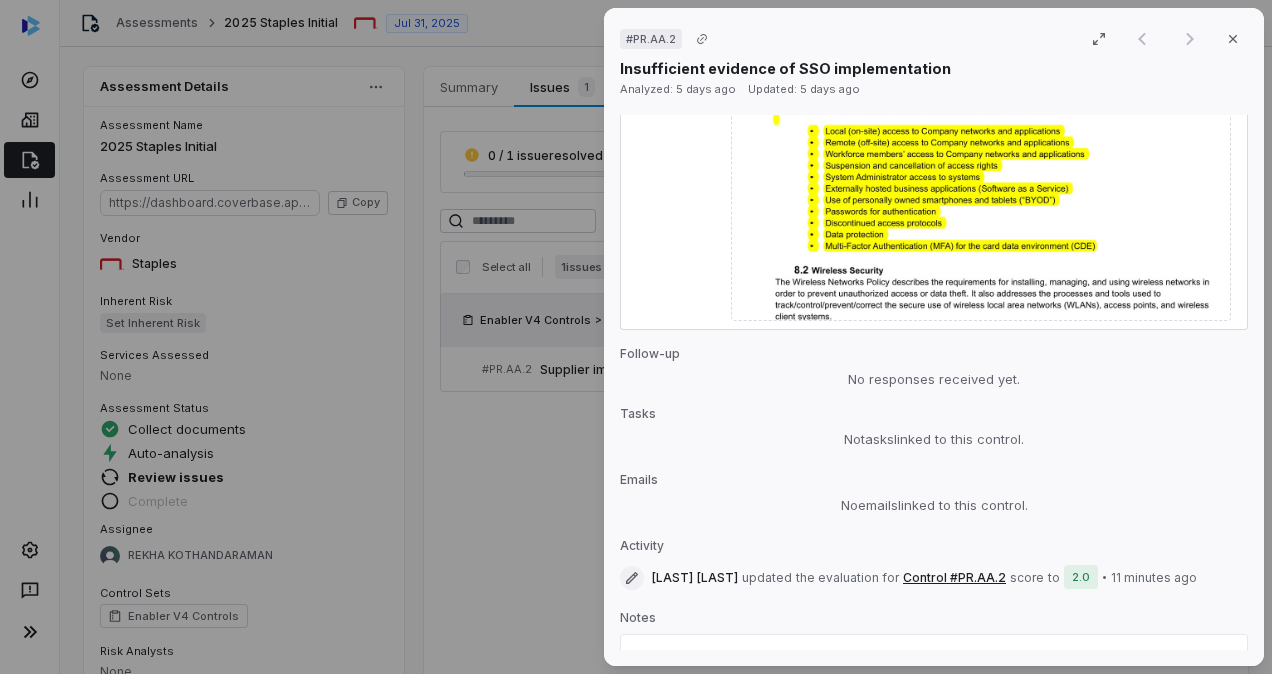 scroll, scrollTop: 1453, scrollLeft: 0, axis: vertical 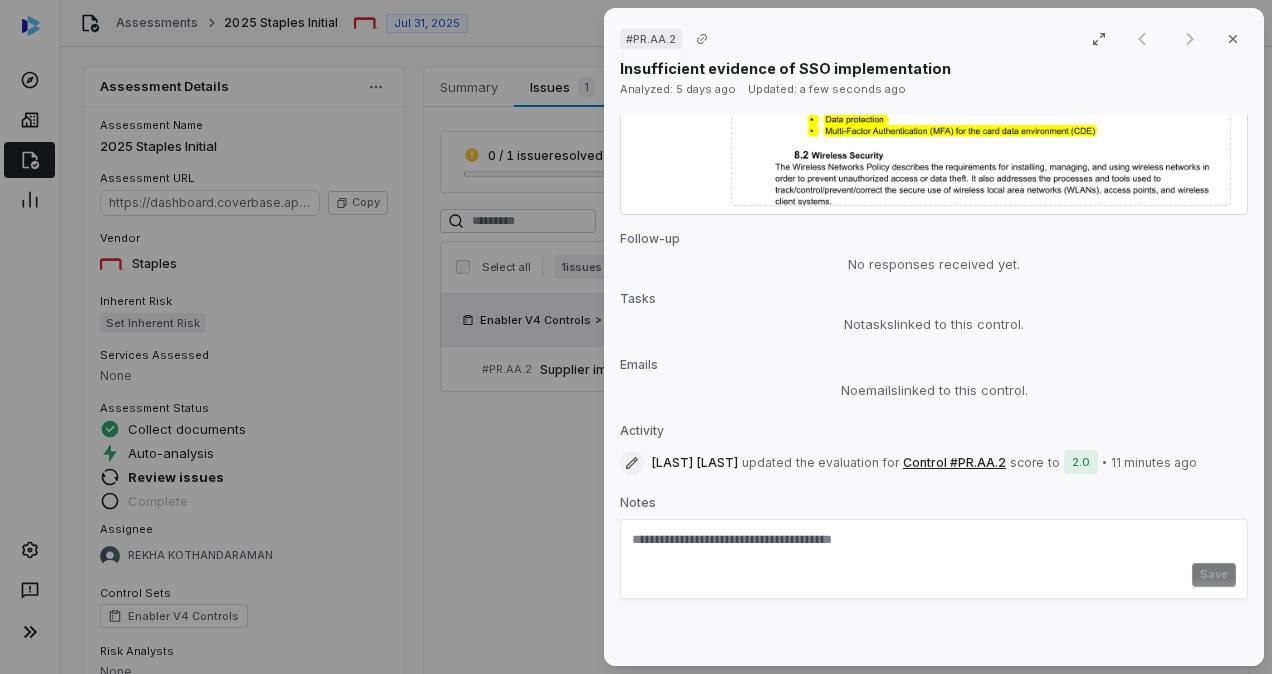 click on "Save" at bounding box center (934, 575) 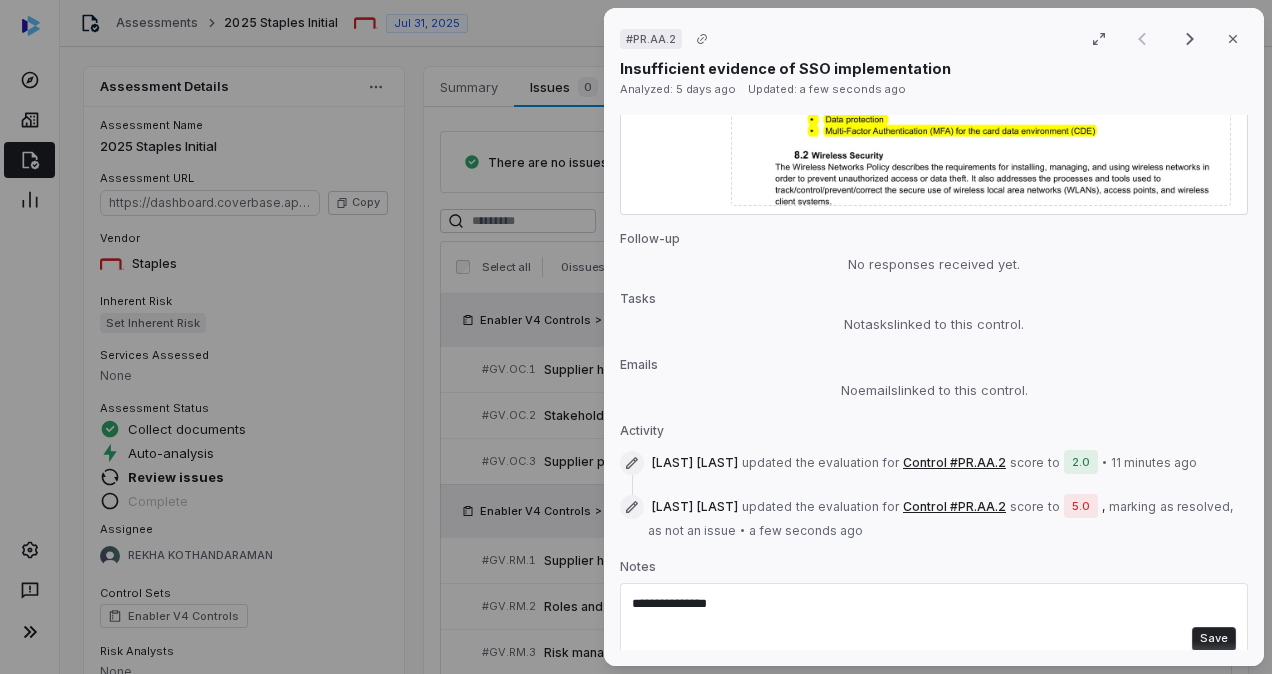 type on "**********" 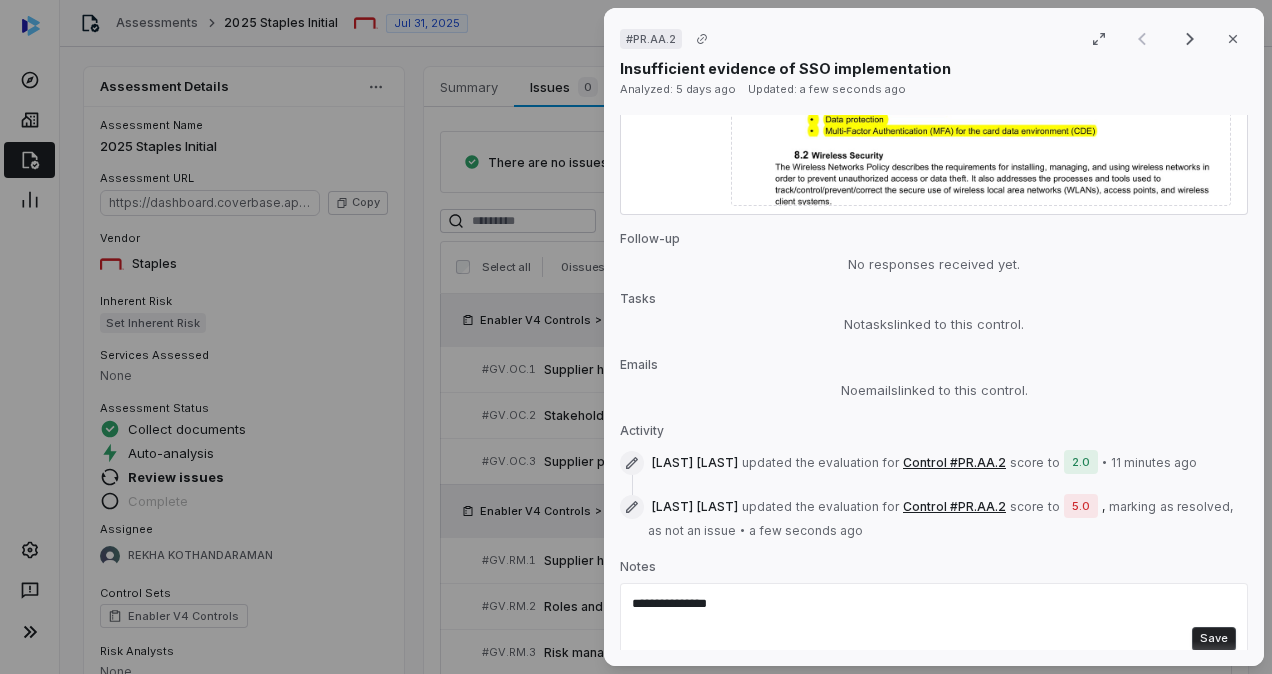 click on "Save" at bounding box center (1214, 639) 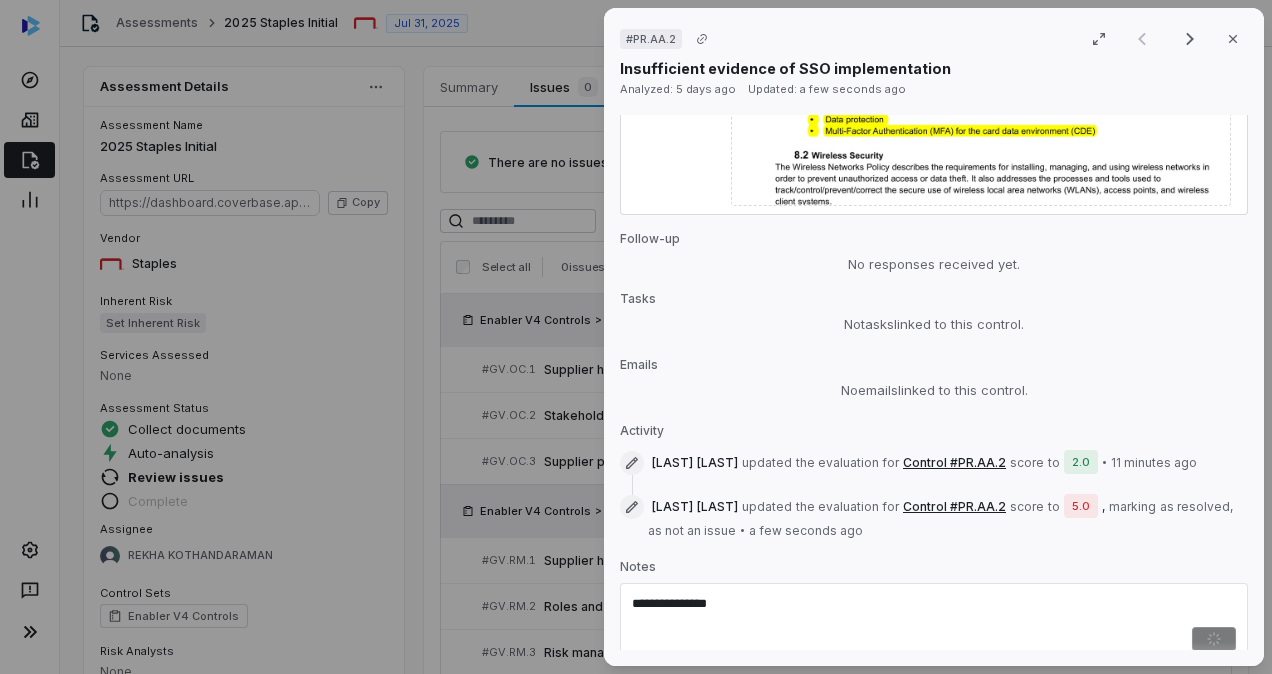 type 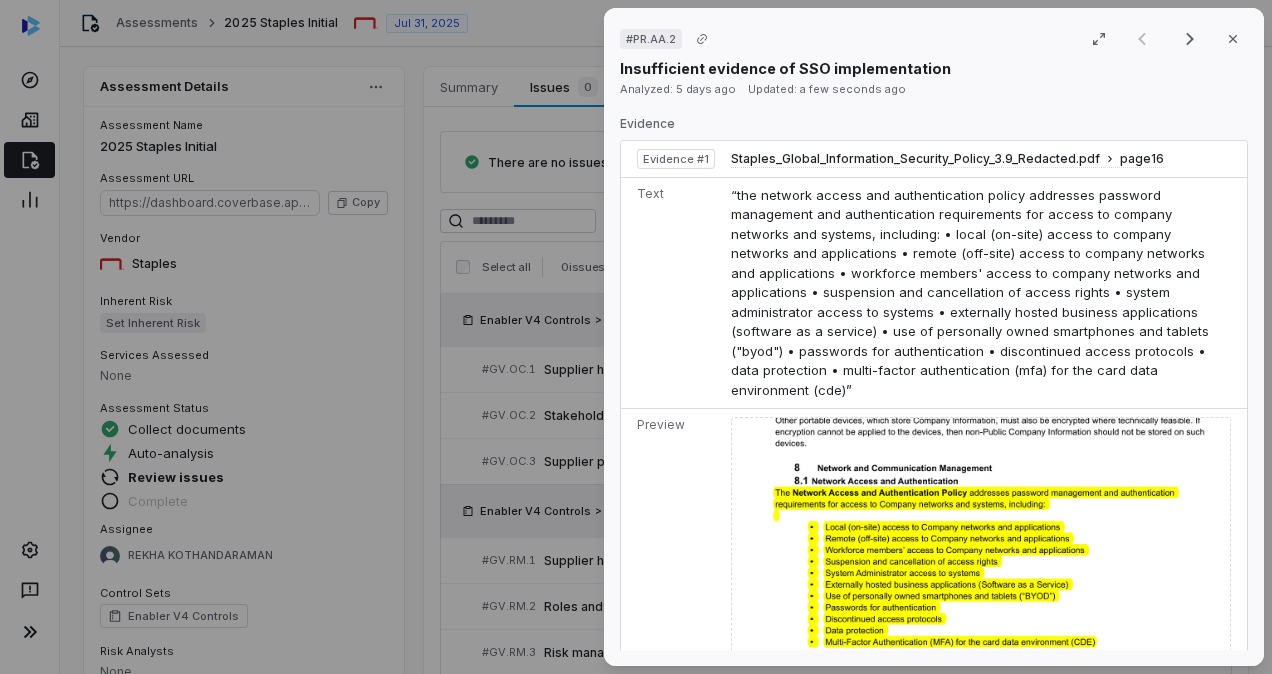 scroll, scrollTop: 866, scrollLeft: 0, axis: vertical 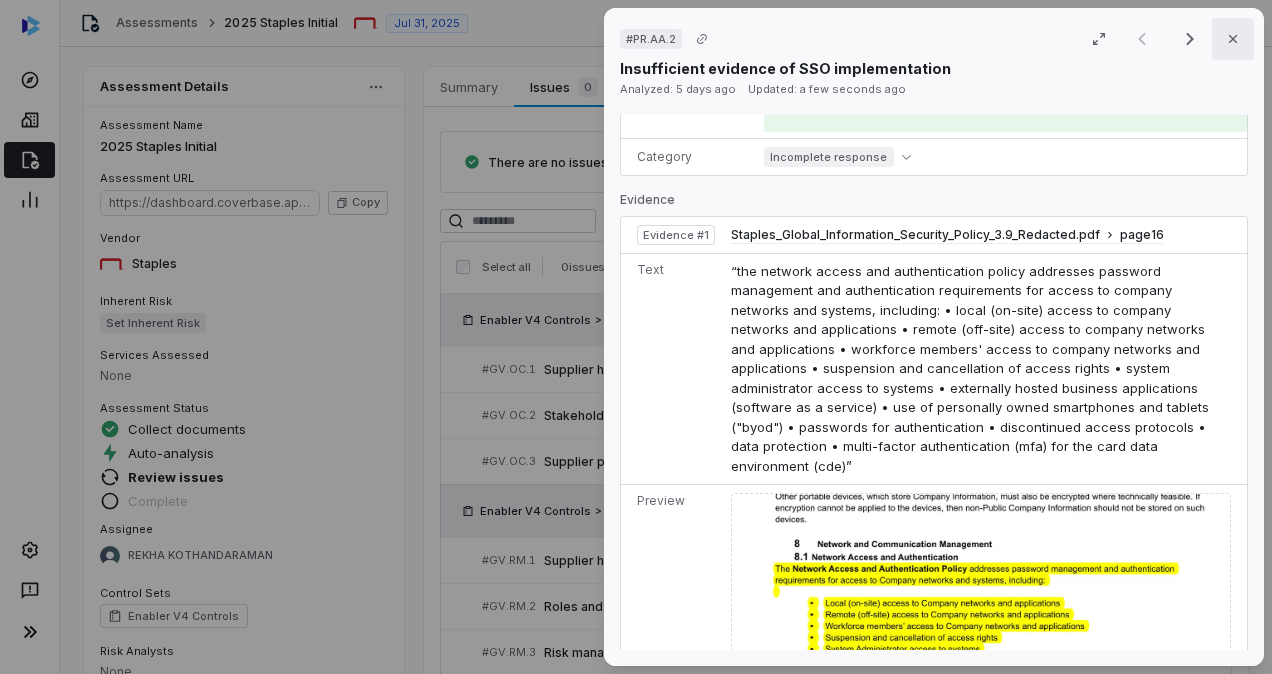 click 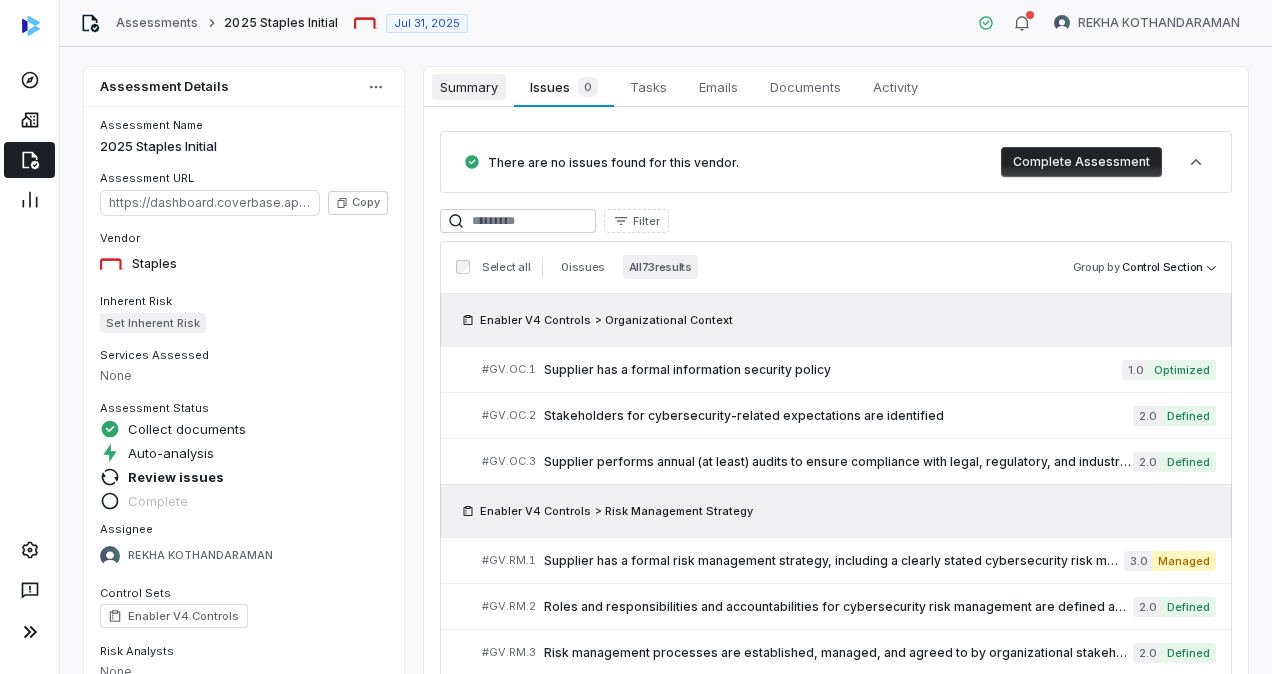 click on "Summary" at bounding box center (469, 87) 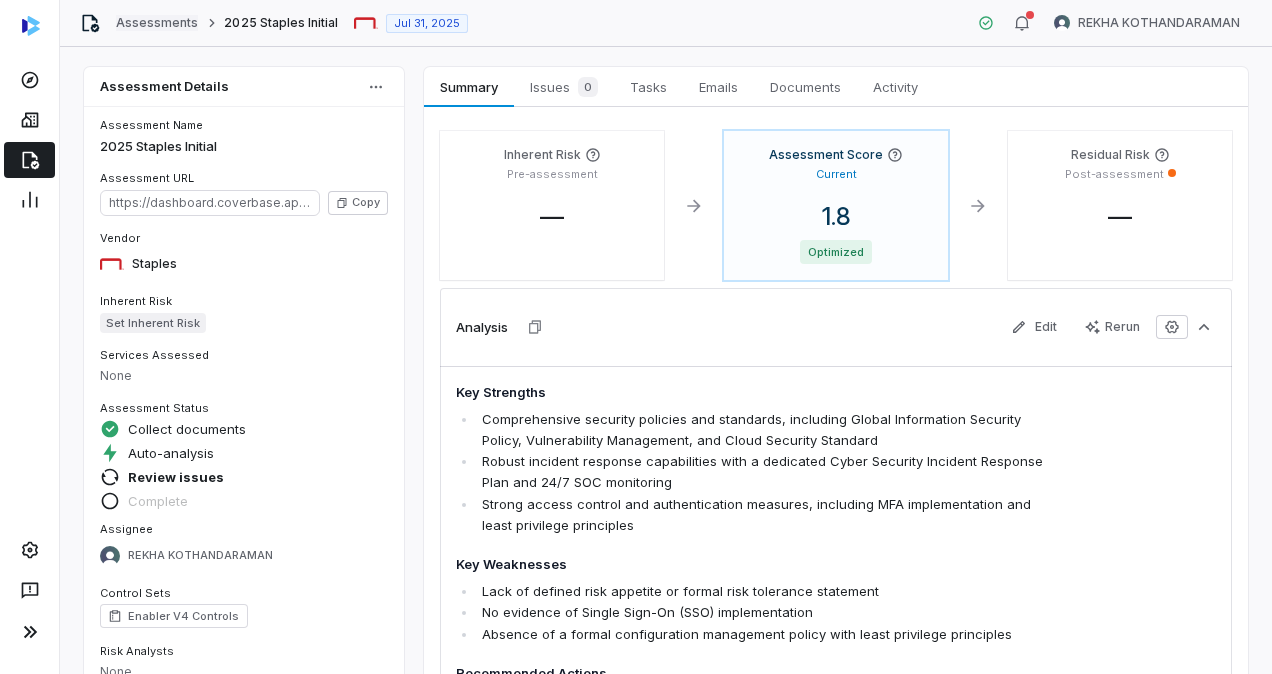 click on "Assessments" at bounding box center (157, 23) 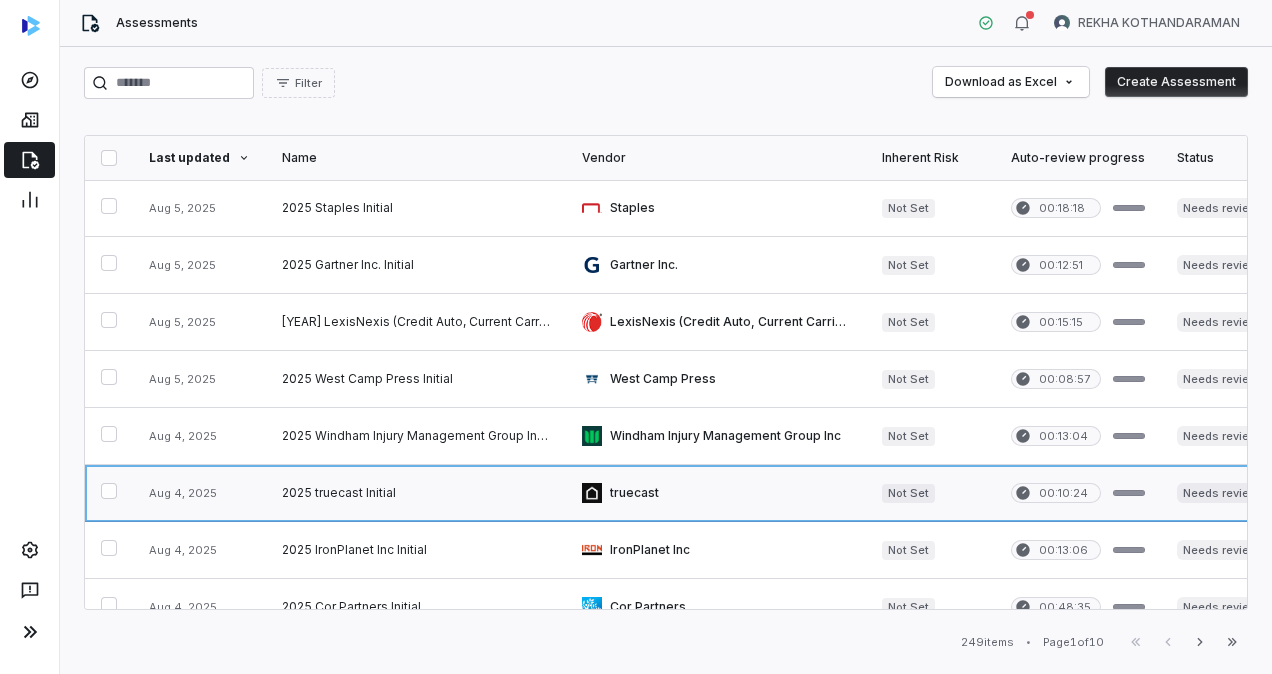 click at bounding box center [416, 493] 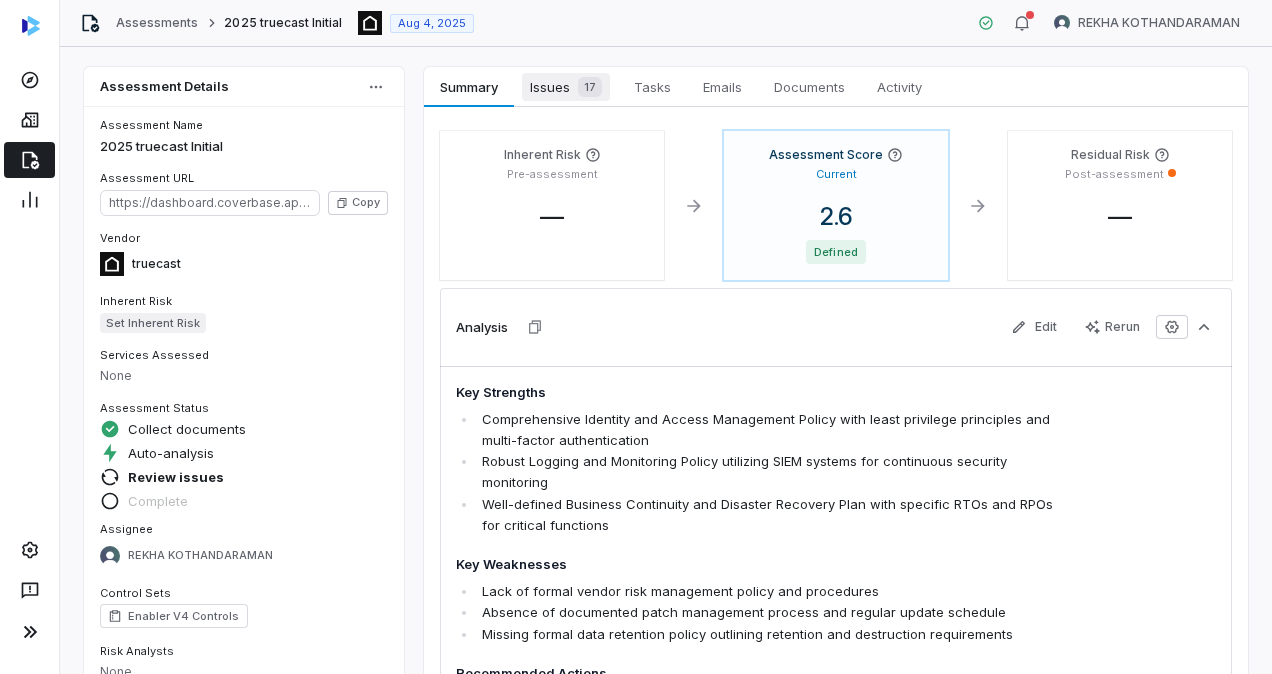 click on "17" at bounding box center [586, 87] 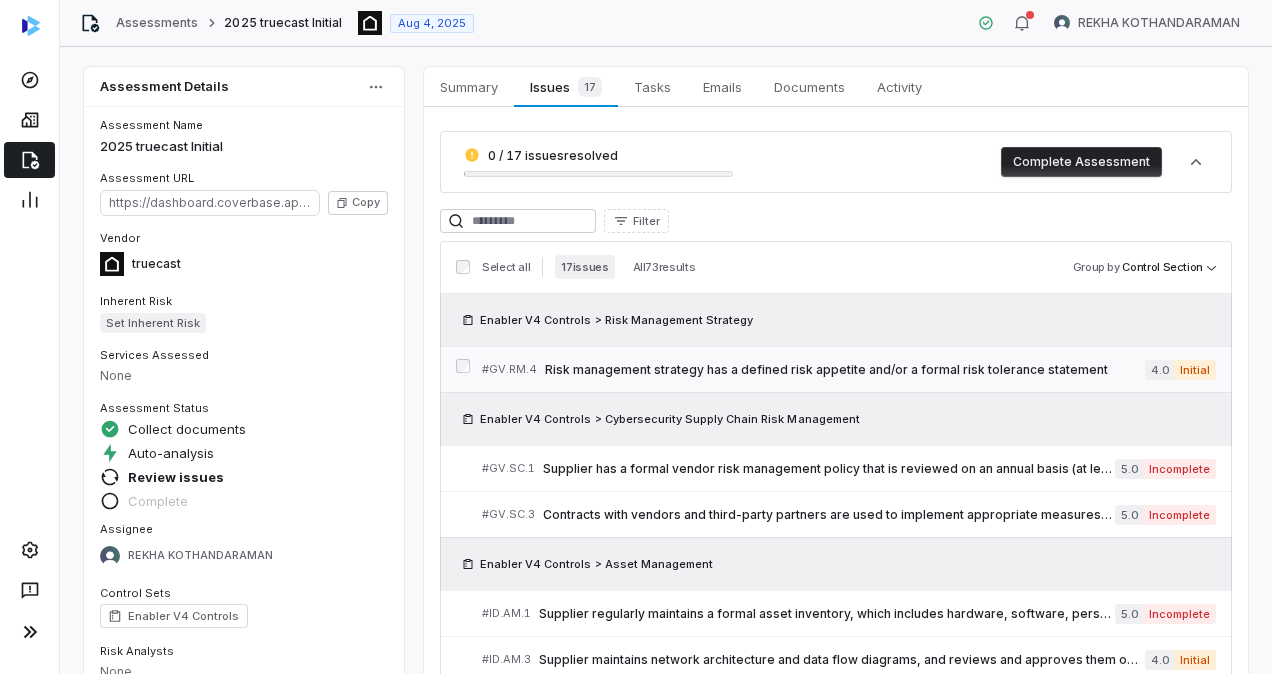 click on "Risk management strategy has a defined risk appetite and/or a formal risk tolerance statement" at bounding box center (845, 370) 